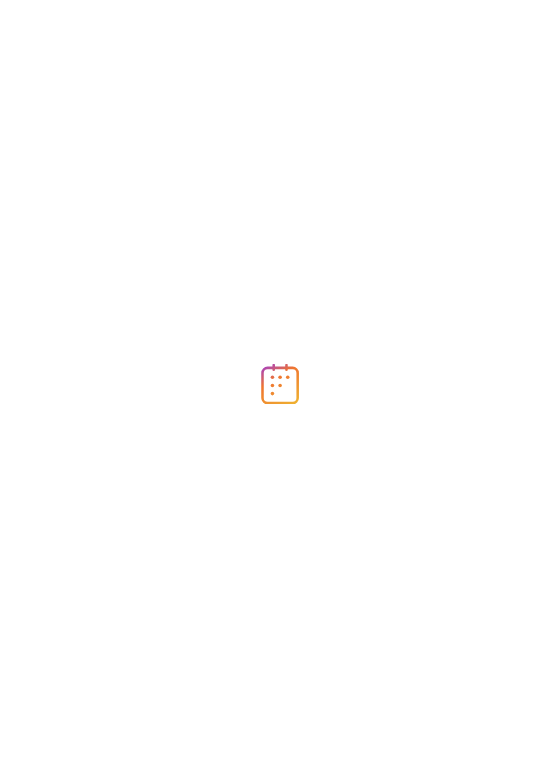 scroll, scrollTop: 0, scrollLeft: 0, axis: both 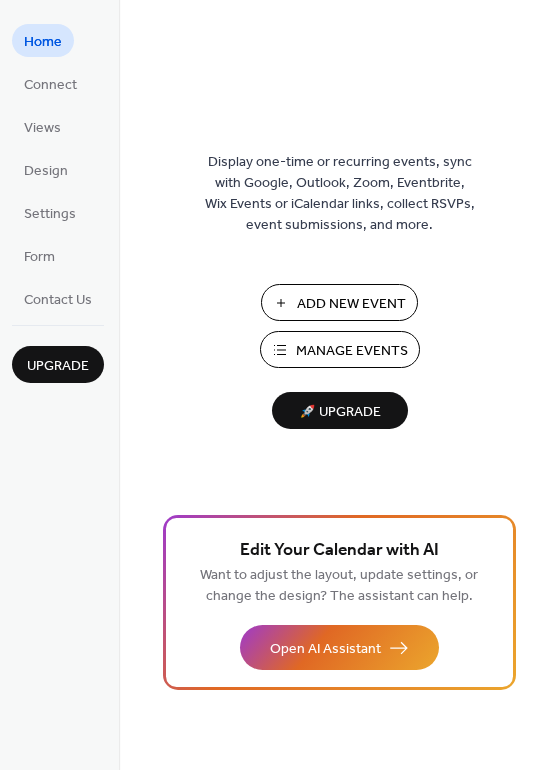 click on "Add New Event" at bounding box center (351, 304) 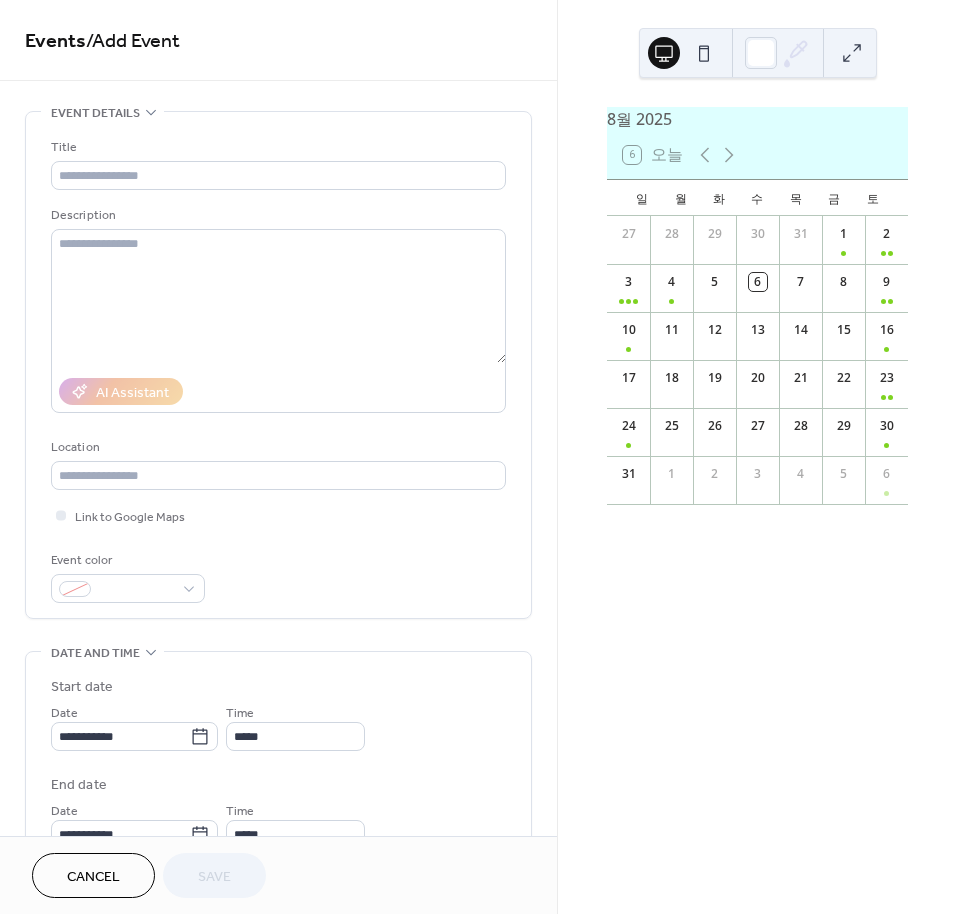 scroll, scrollTop: 0, scrollLeft: 0, axis: both 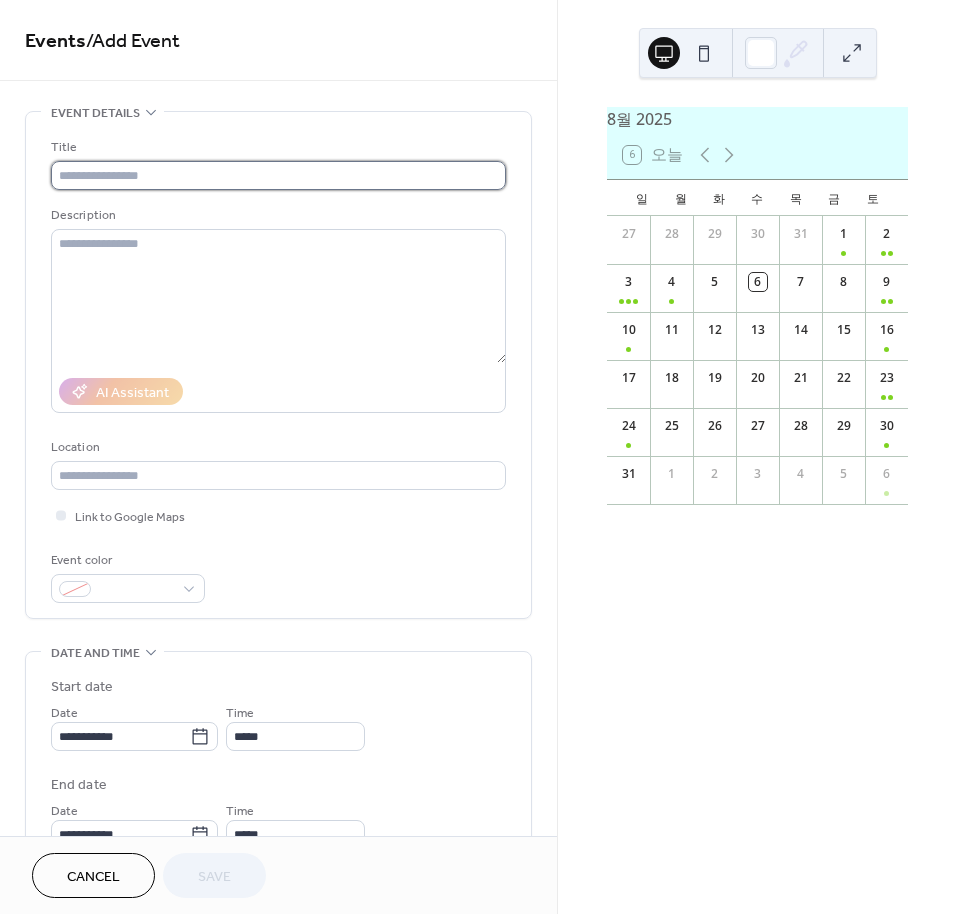 click at bounding box center [278, 175] 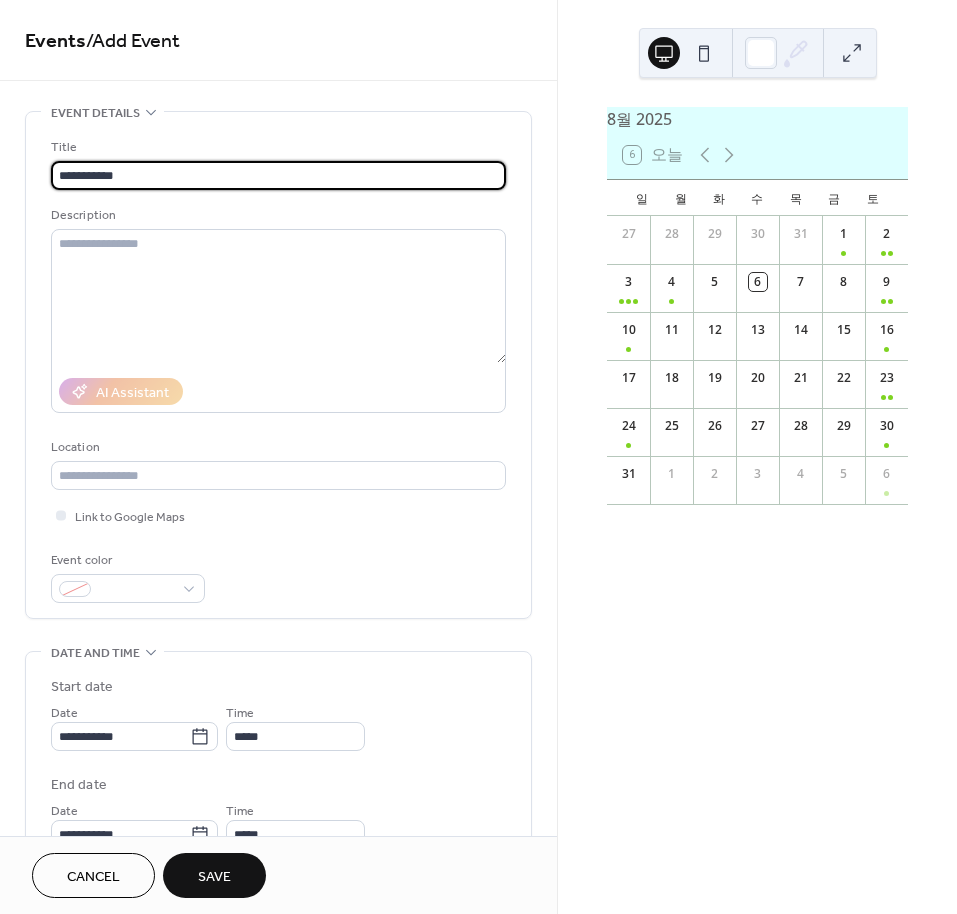 type on "**********" 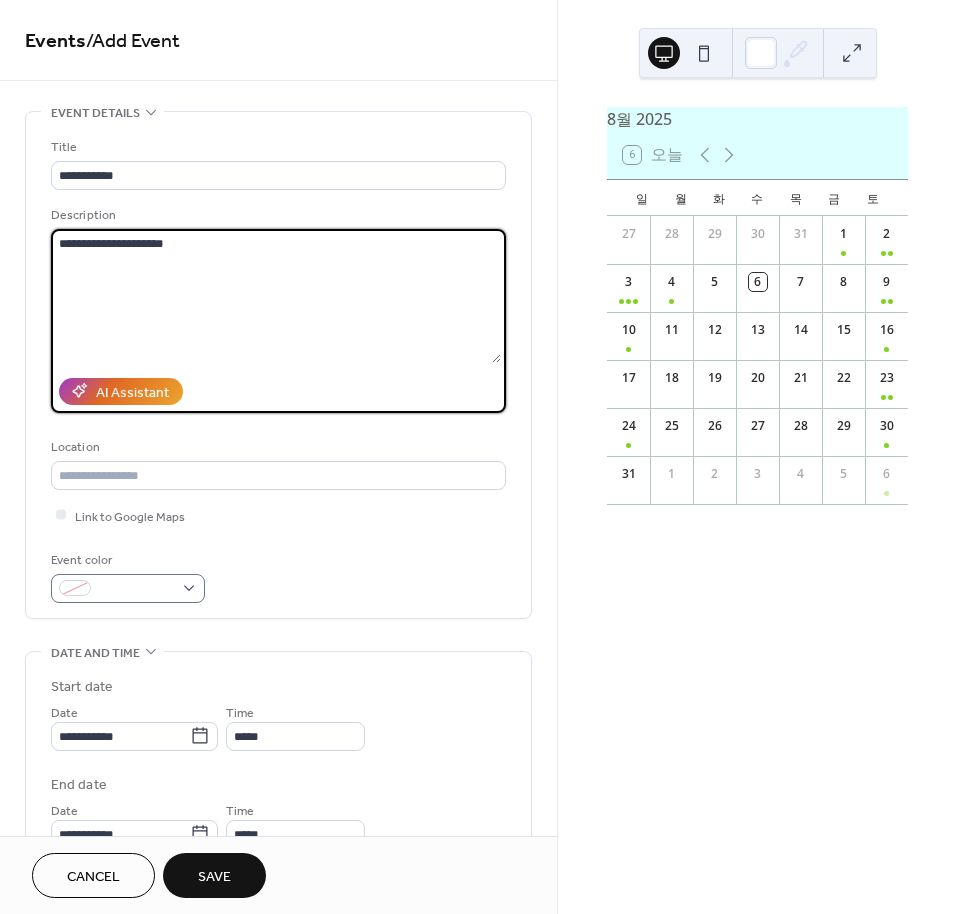 type on "**********" 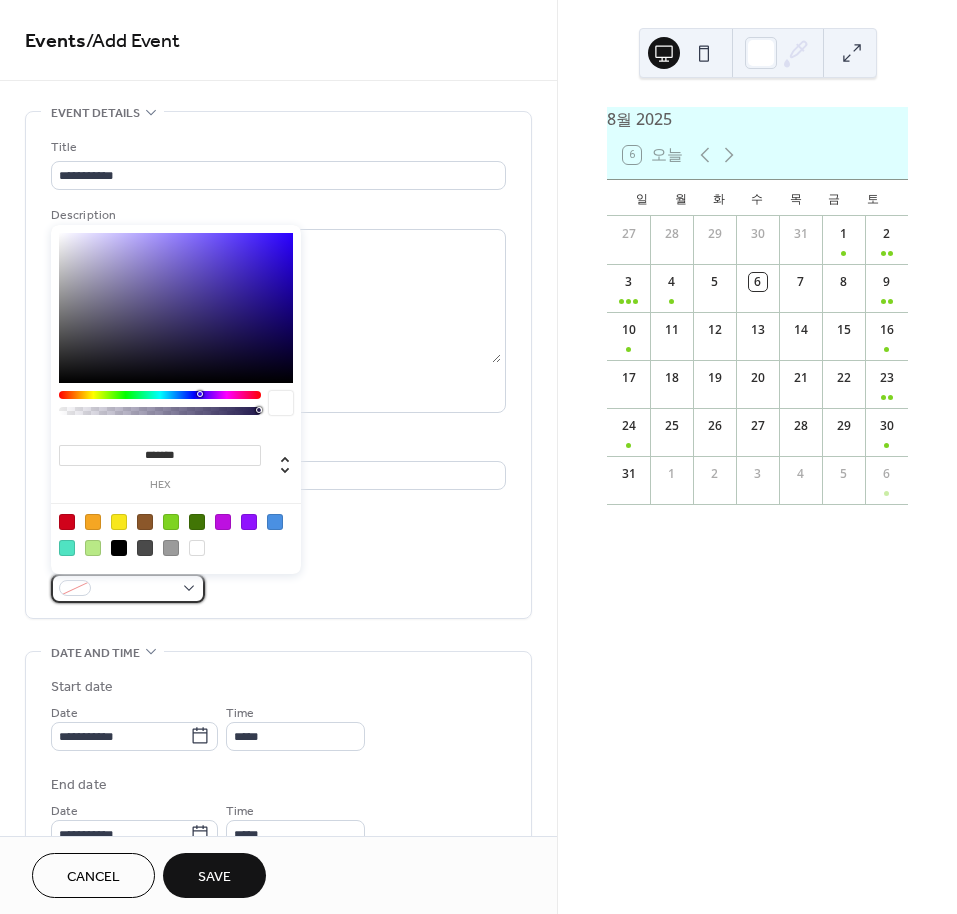 click at bounding box center (136, 589) 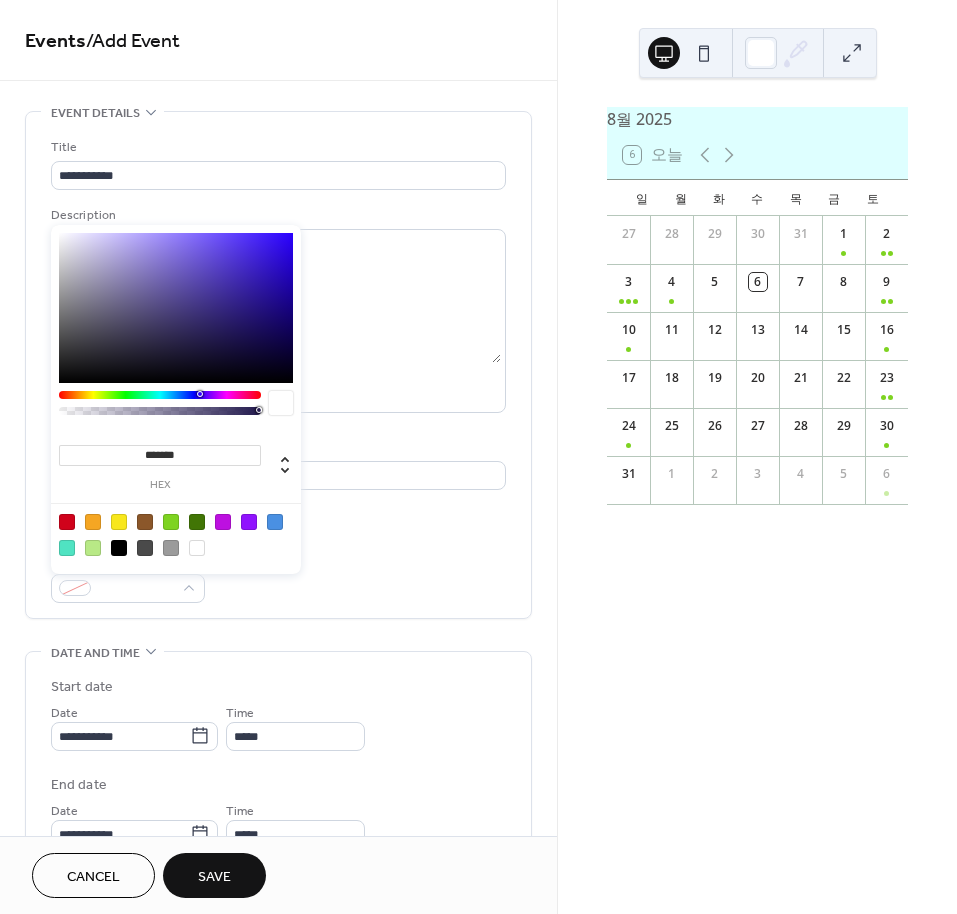 click at bounding box center [171, 522] 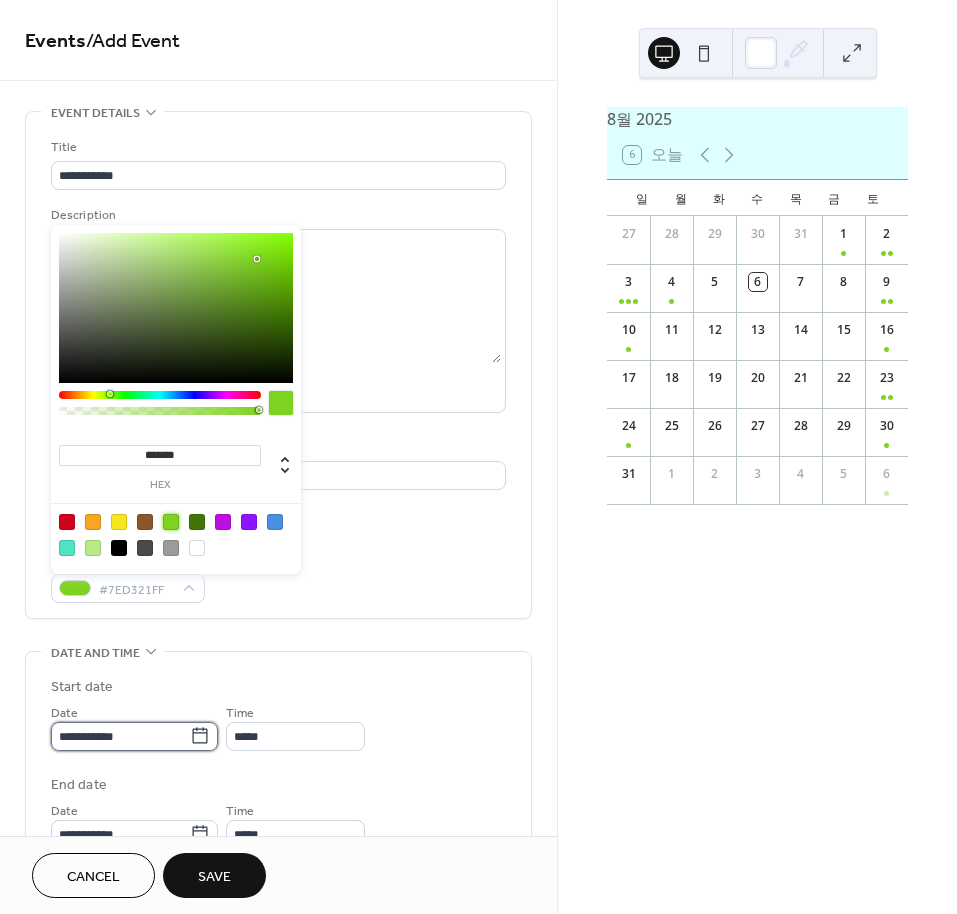 click on "**********" at bounding box center [120, 736] 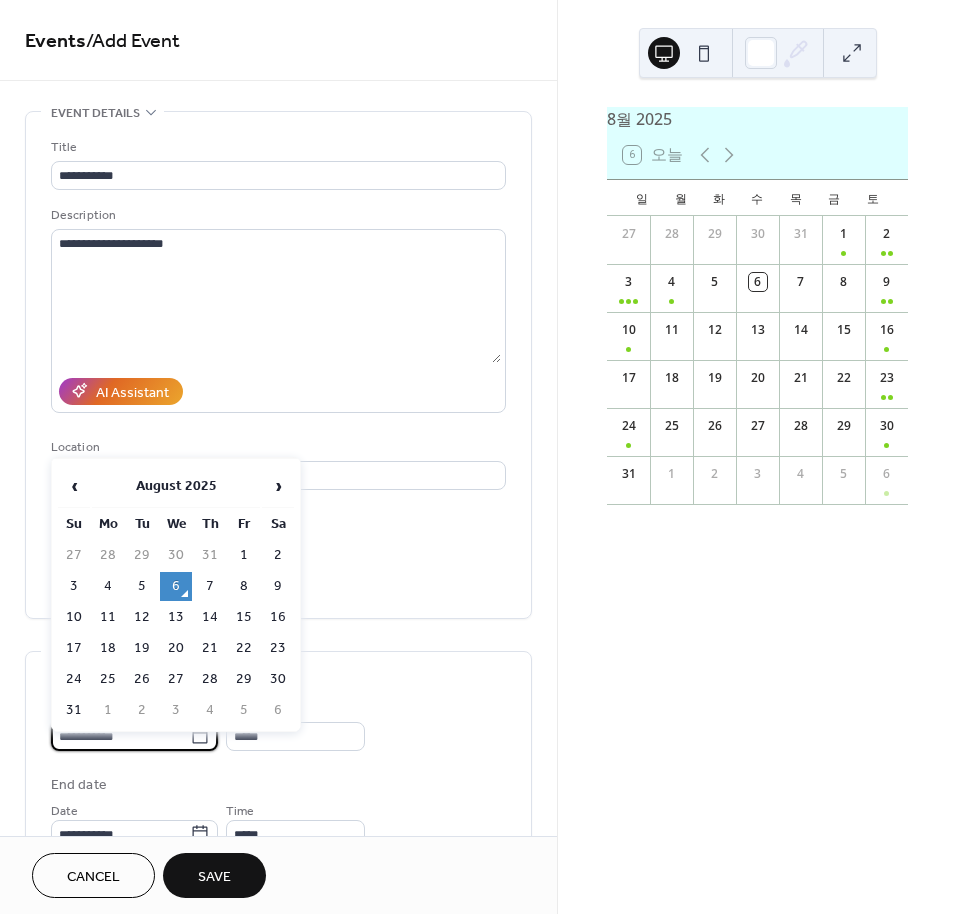 click on "7" at bounding box center (210, 586) 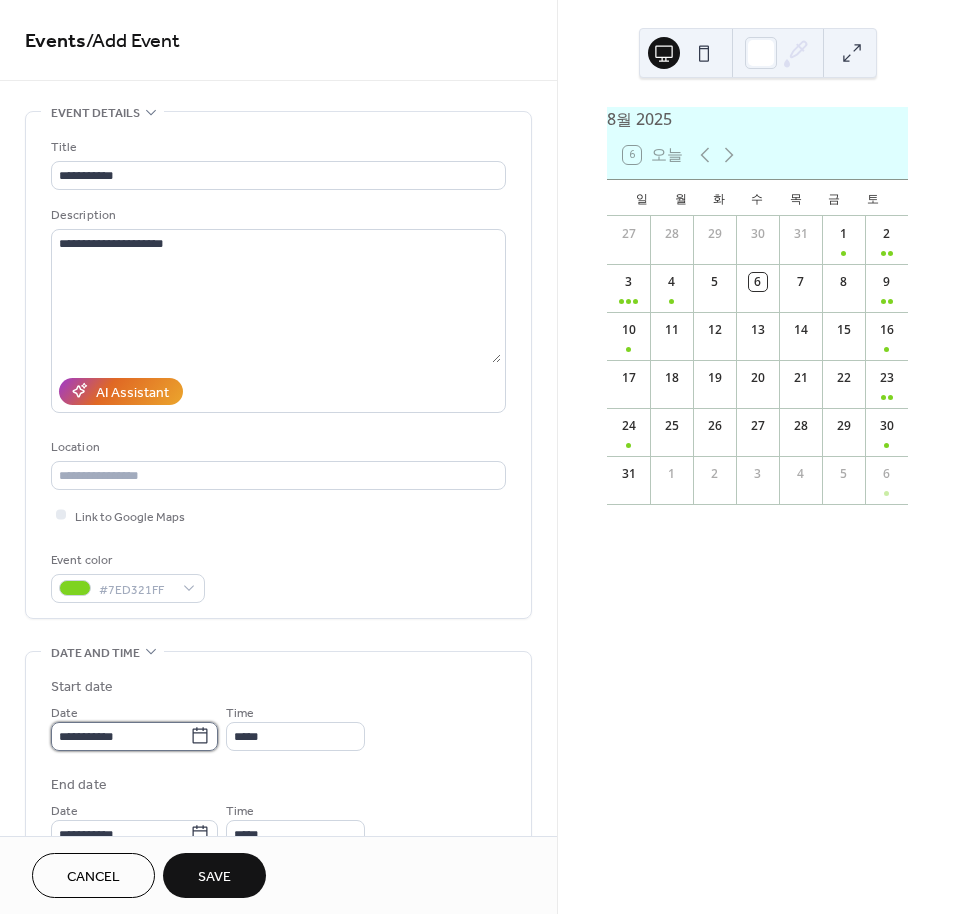 click on "**********" at bounding box center (120, 736) 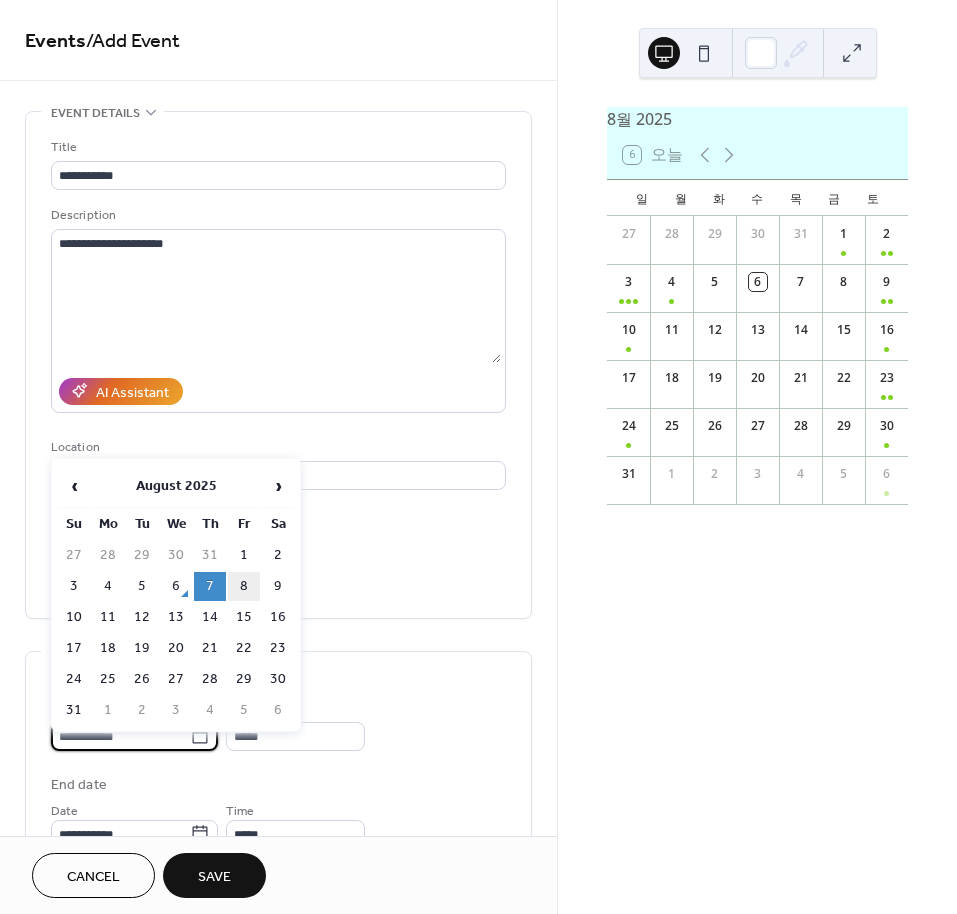 click on "8" at bounding box center [244, 586] 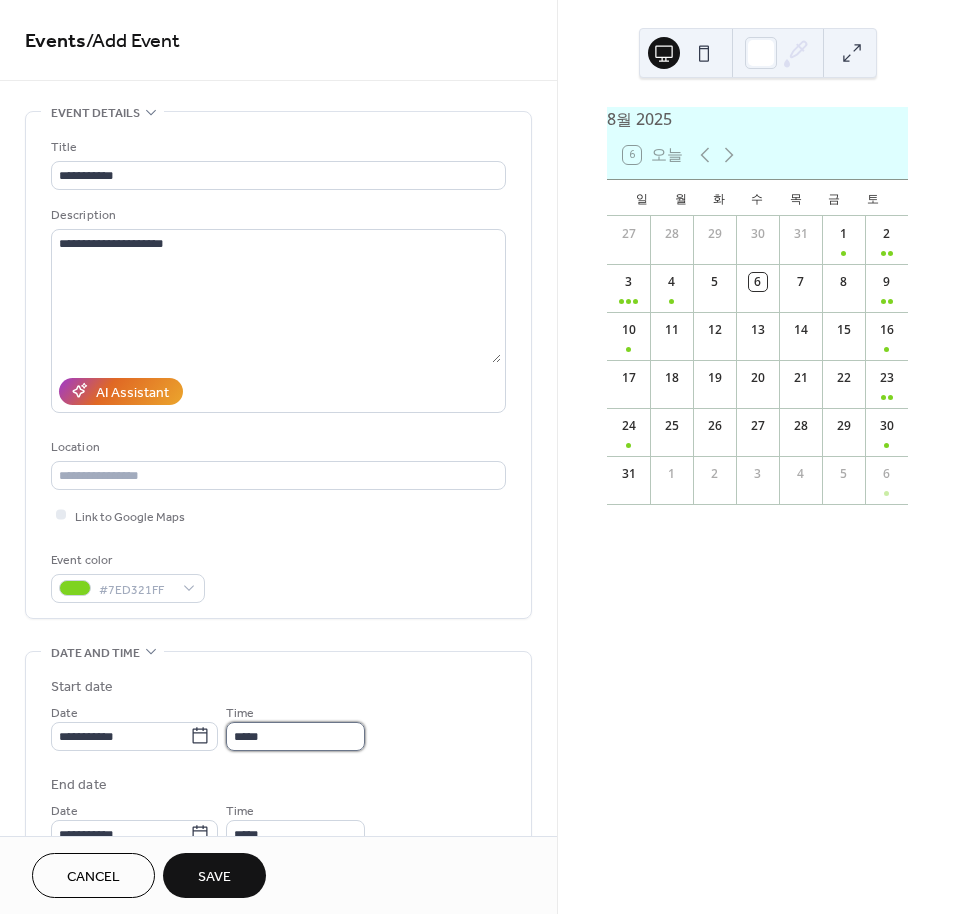 click on "*****" at bounding box center (295, 736) 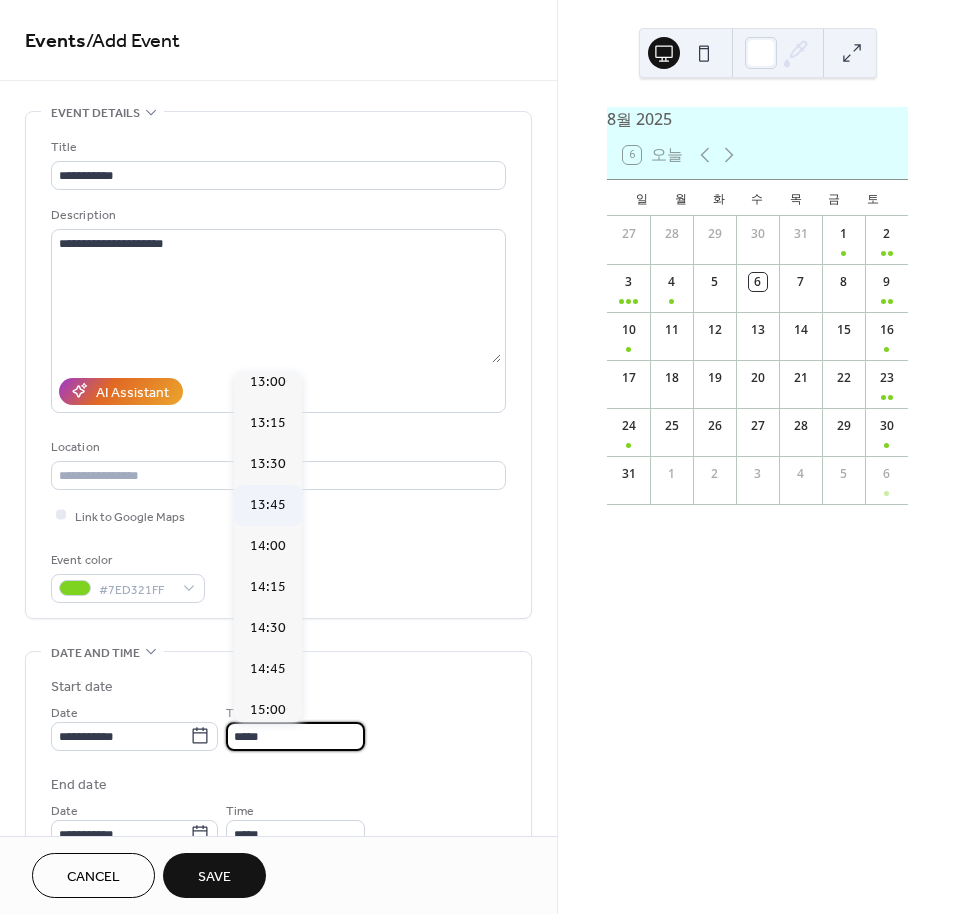 scroll, scrollTop: 2766, scrollLeft: 0, axis: vertical 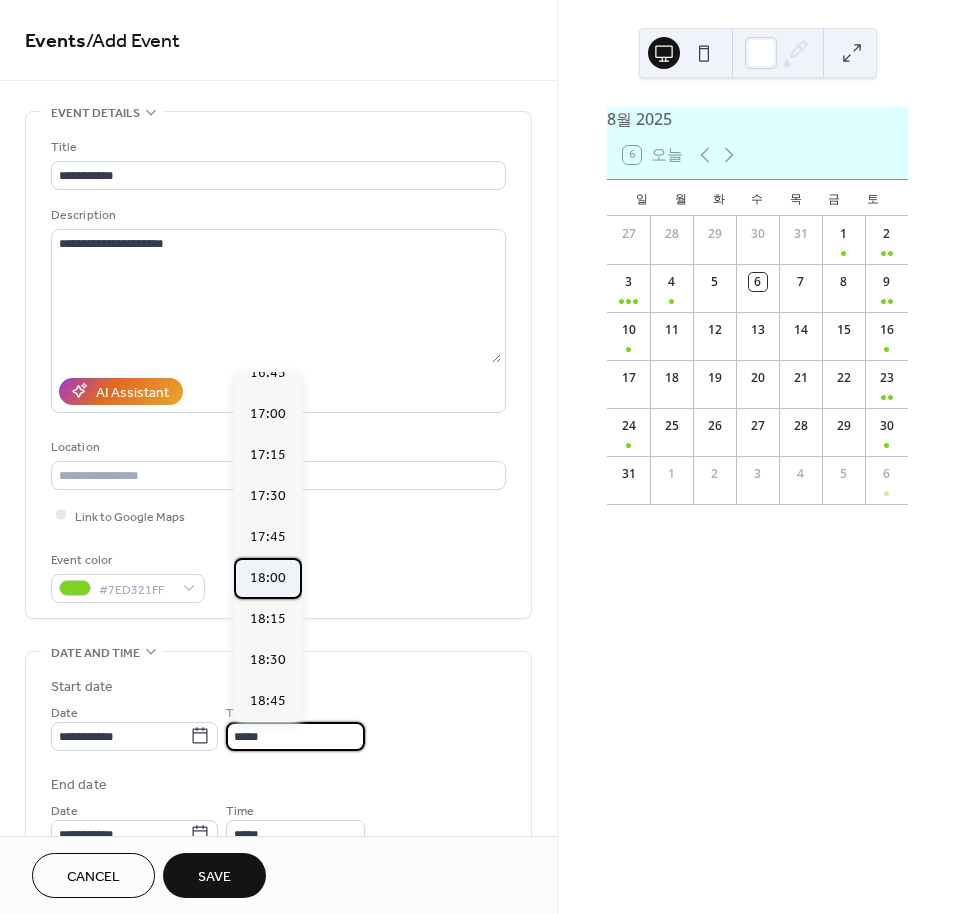 click on "18:00" at bounding box center [268, 578] 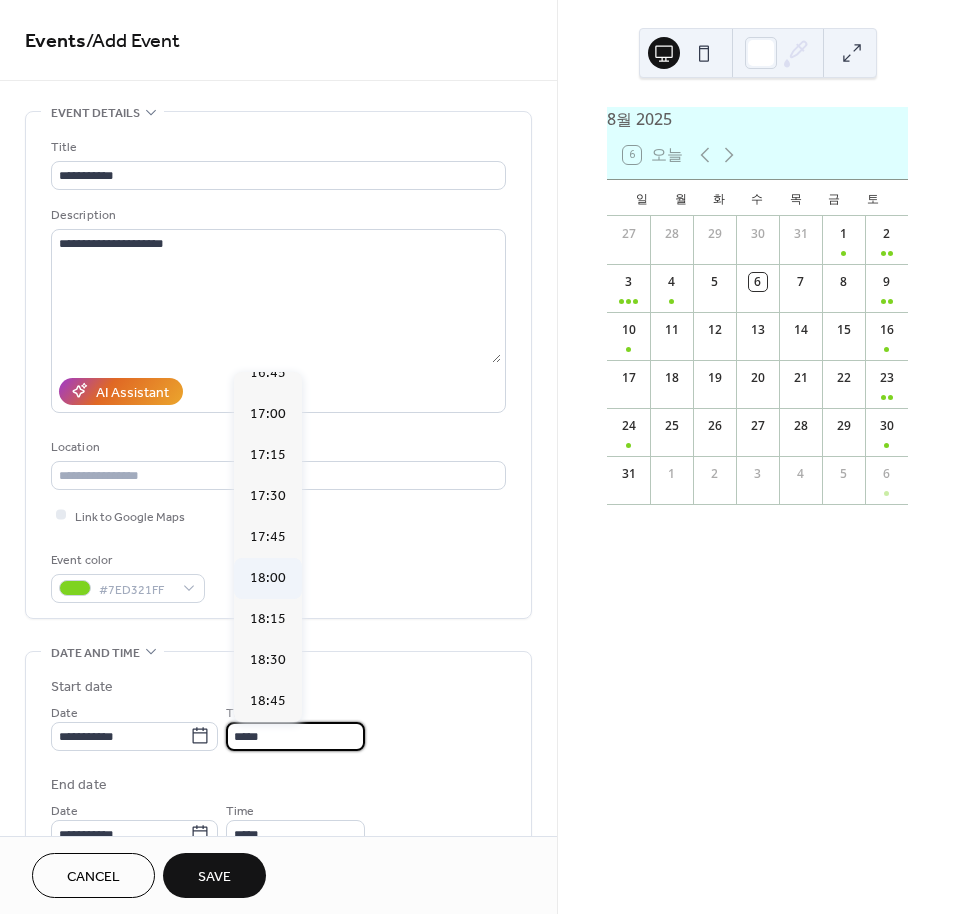 type on "*****" 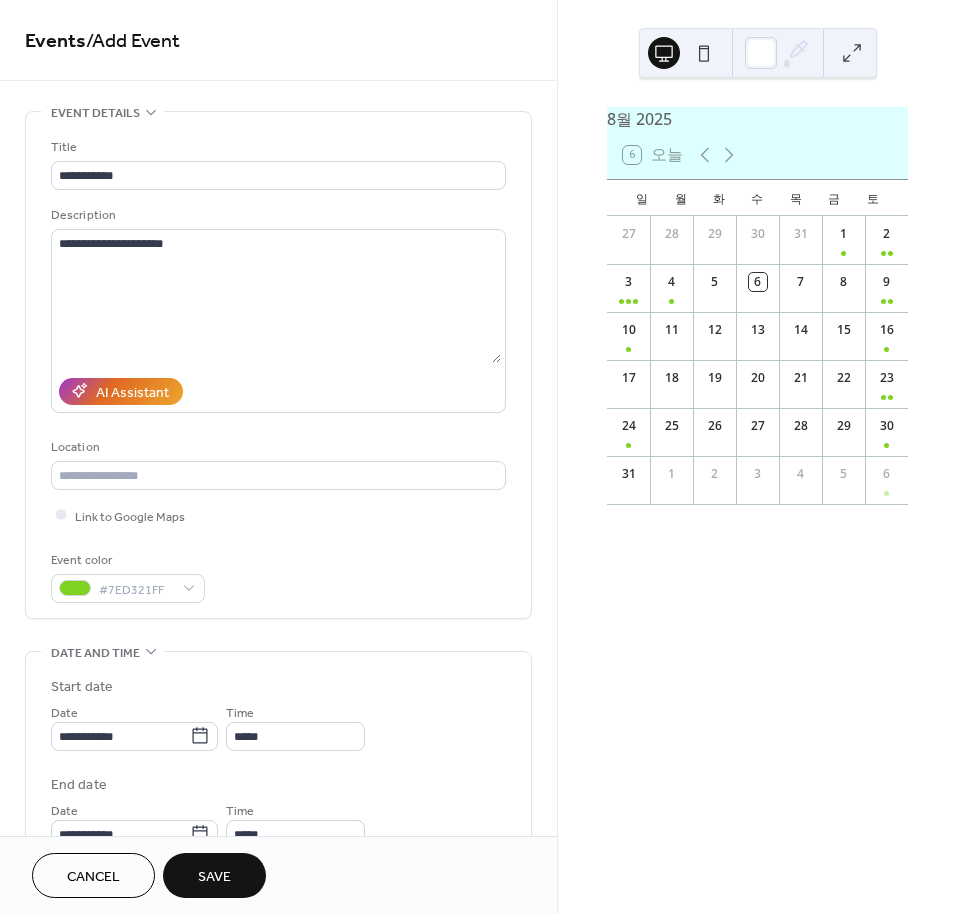 click on "Cancel Save" at bounding box center (278, 875) 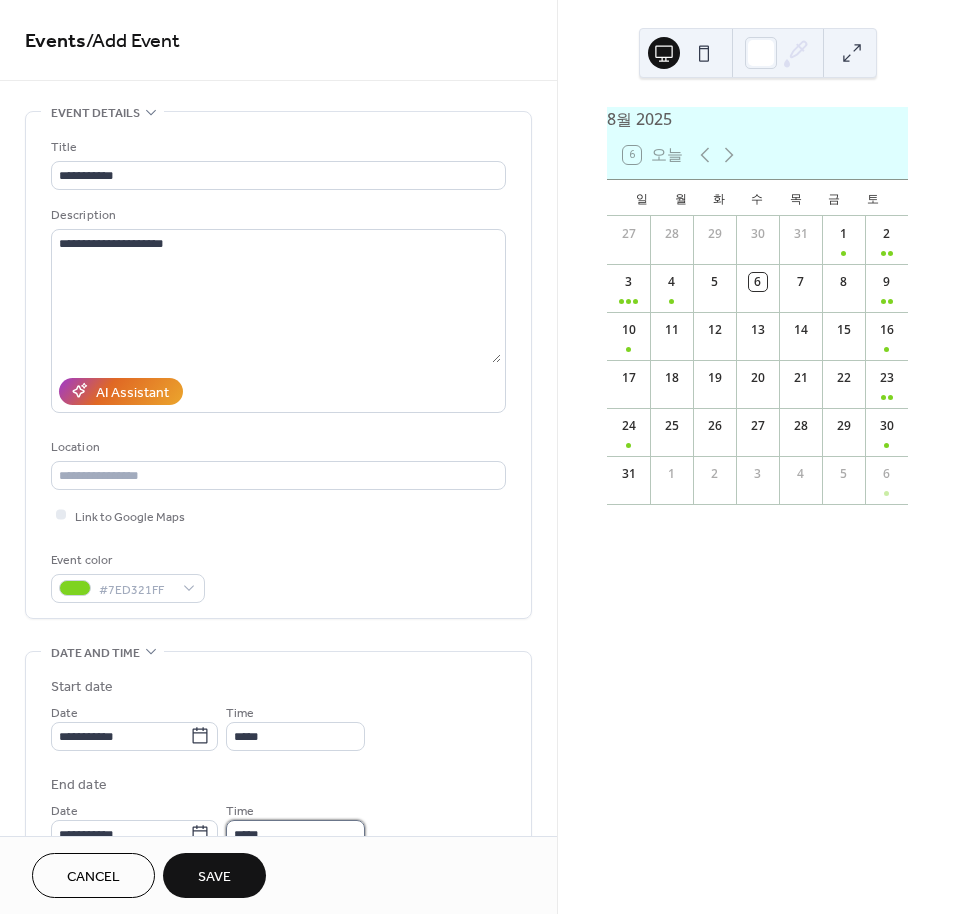 click on "*****" at bounding box center [295, 834] 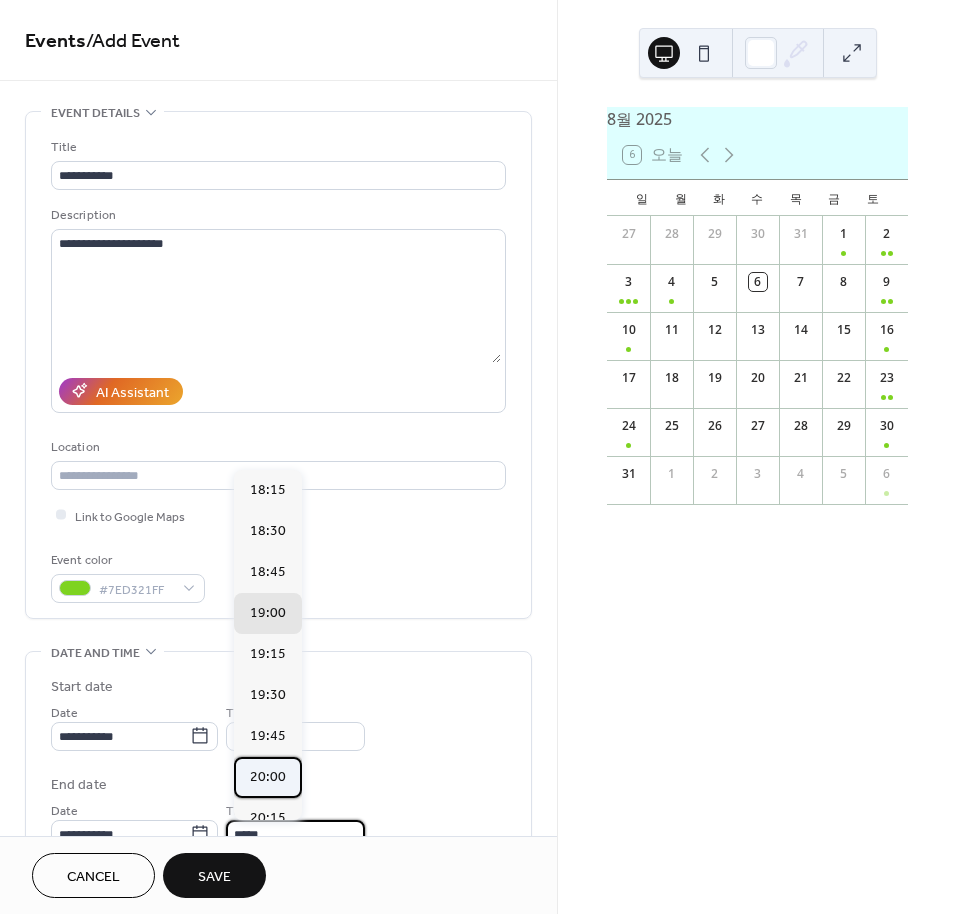 click on "20:00" at bounding box center [268, 777] 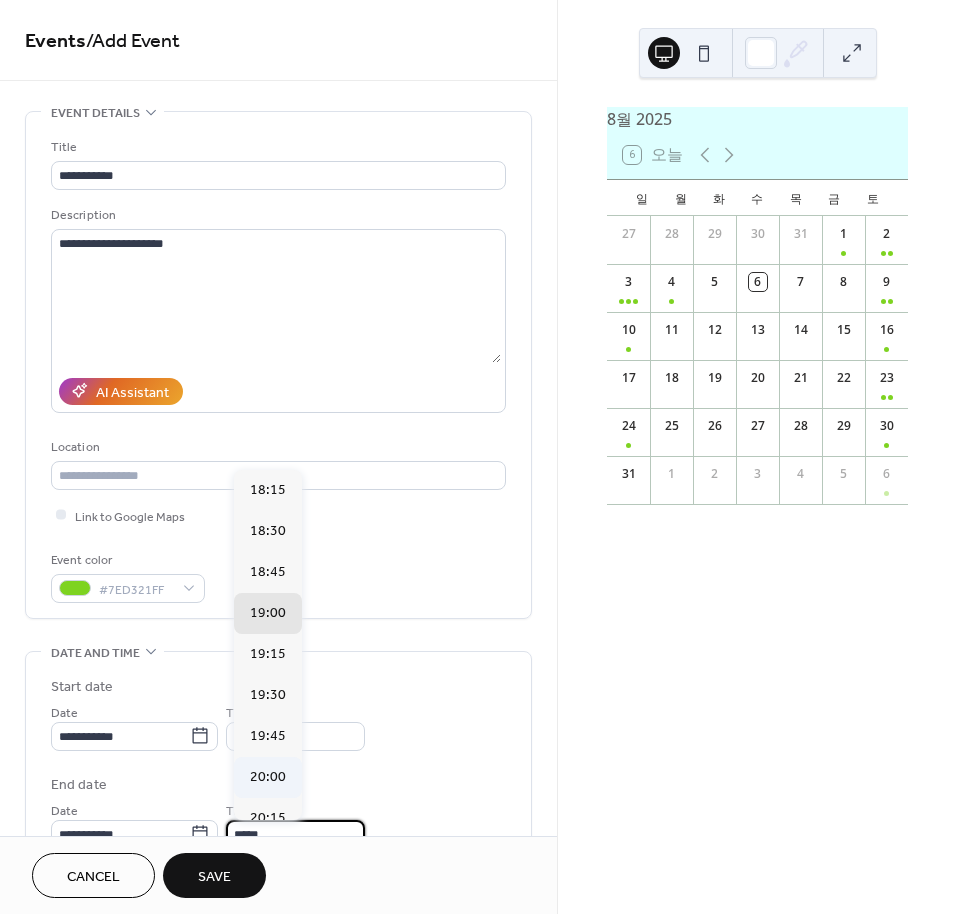 type on "*****" 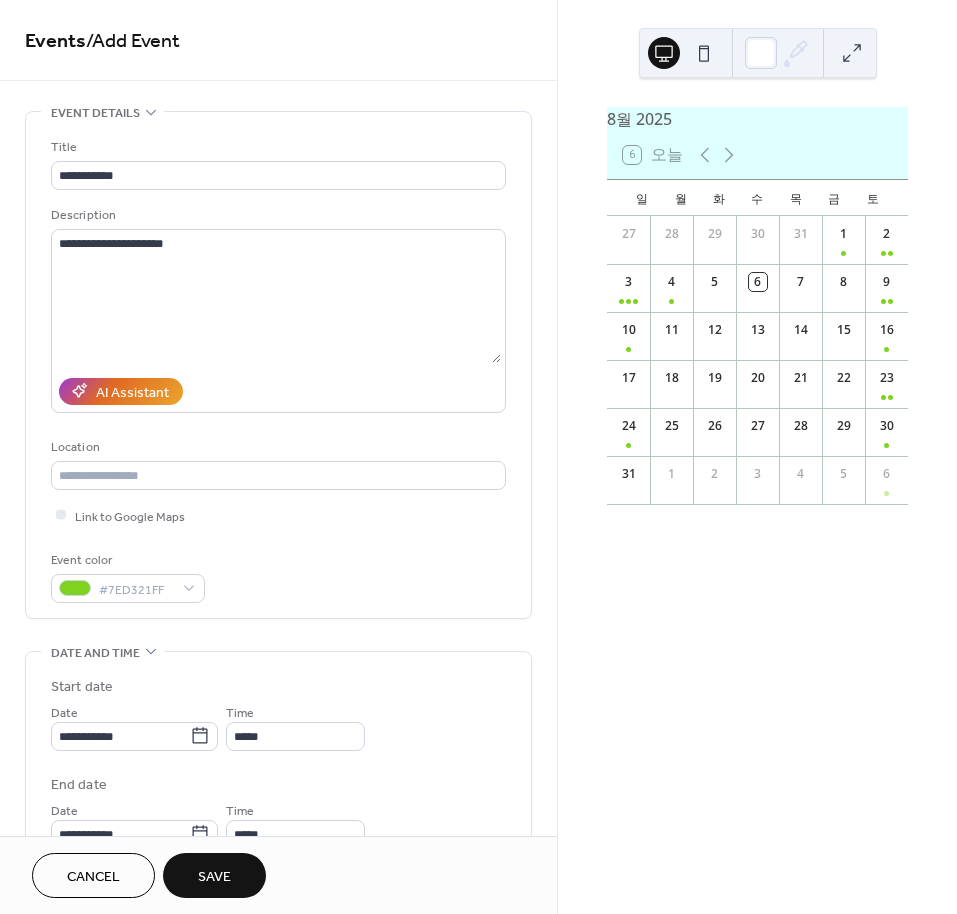 click on "Save" at bounding box center [214, 875] 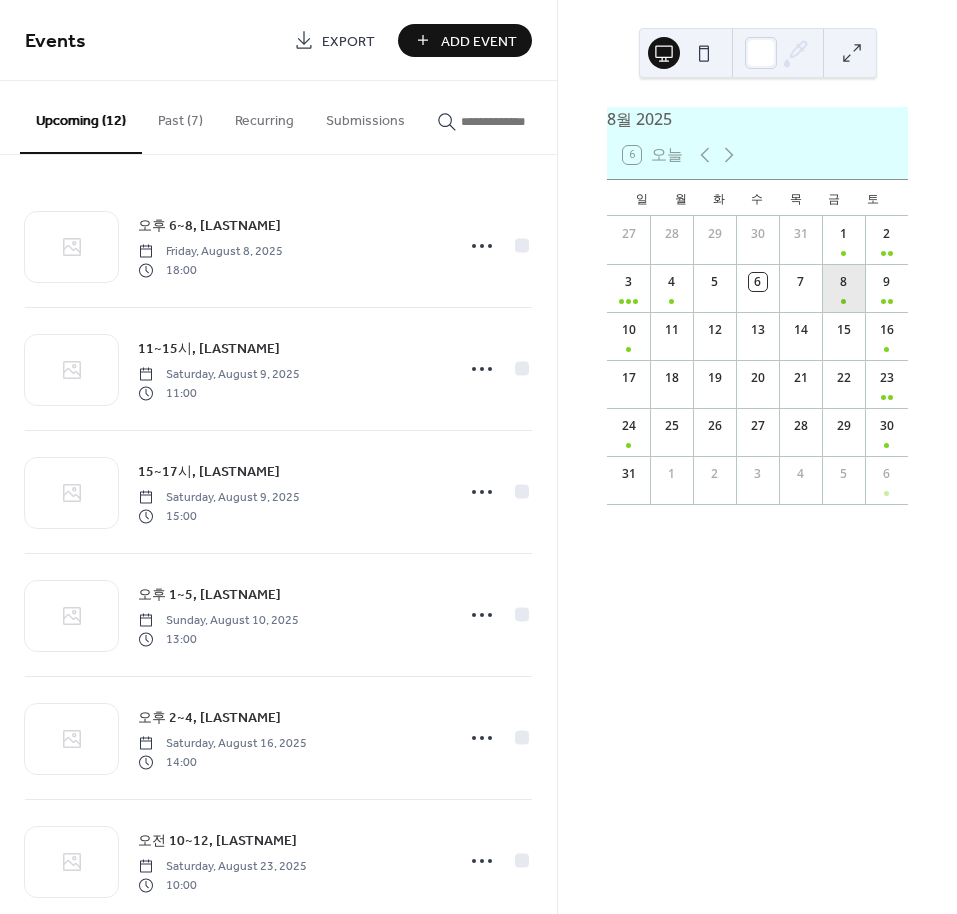 click on "8" at bounding box center (843, 288) 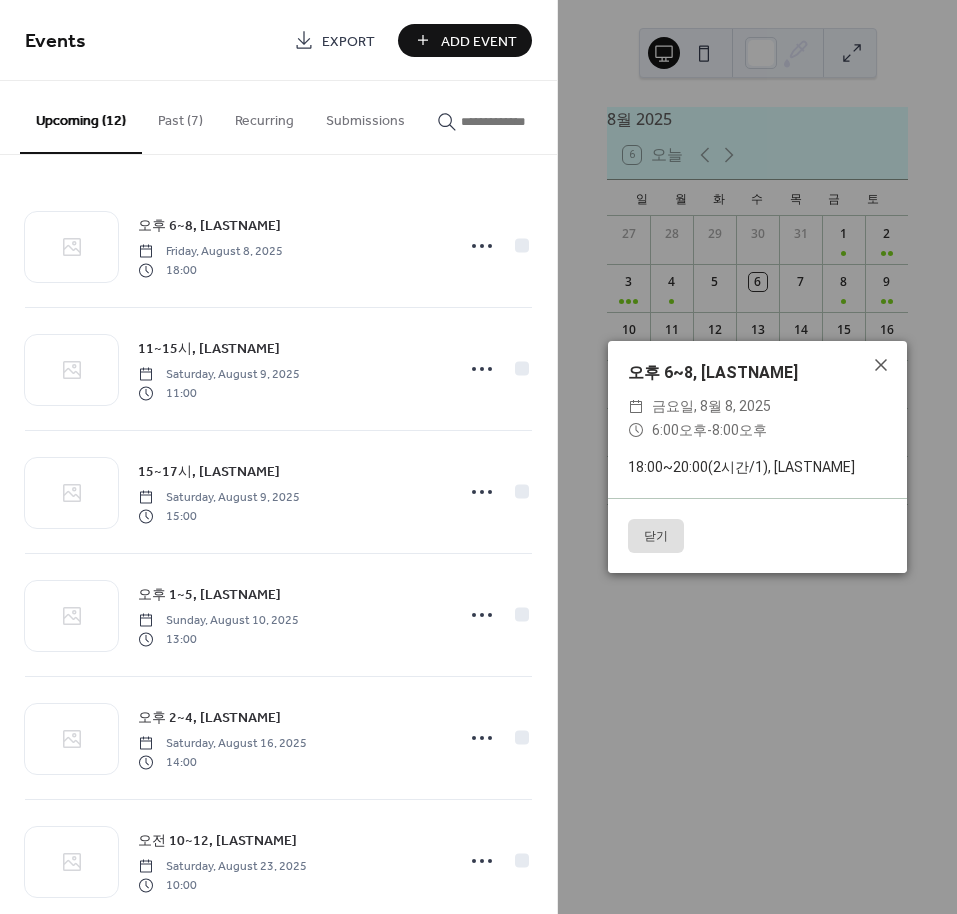 click on "닫기" at bounding box center [656, 536] 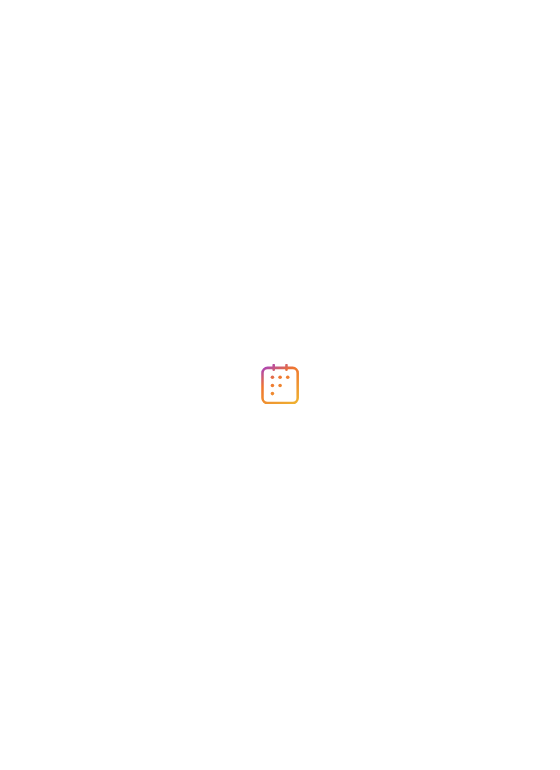 scroll, scrollTop: 0, scrollLeft: 0, axis: both 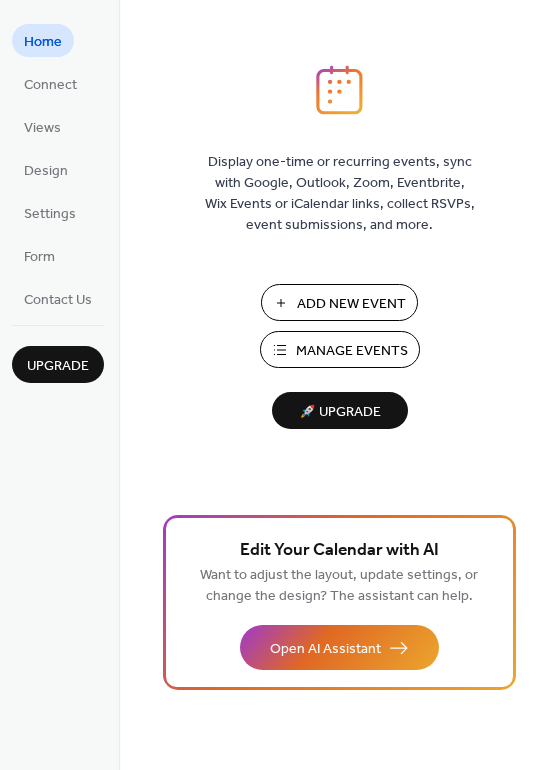 click on "Add New Event" at bounding box center (351, 304) 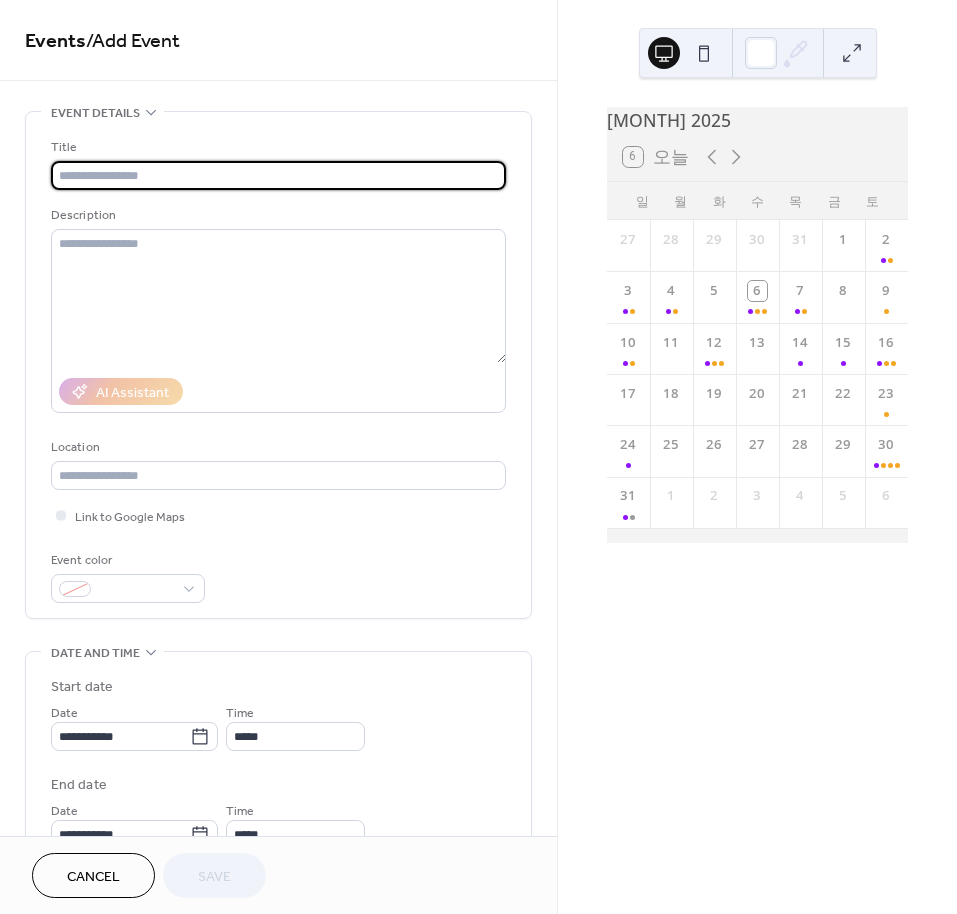 scroll, scrollTop: 0, scrollLeft: 0, axis: both 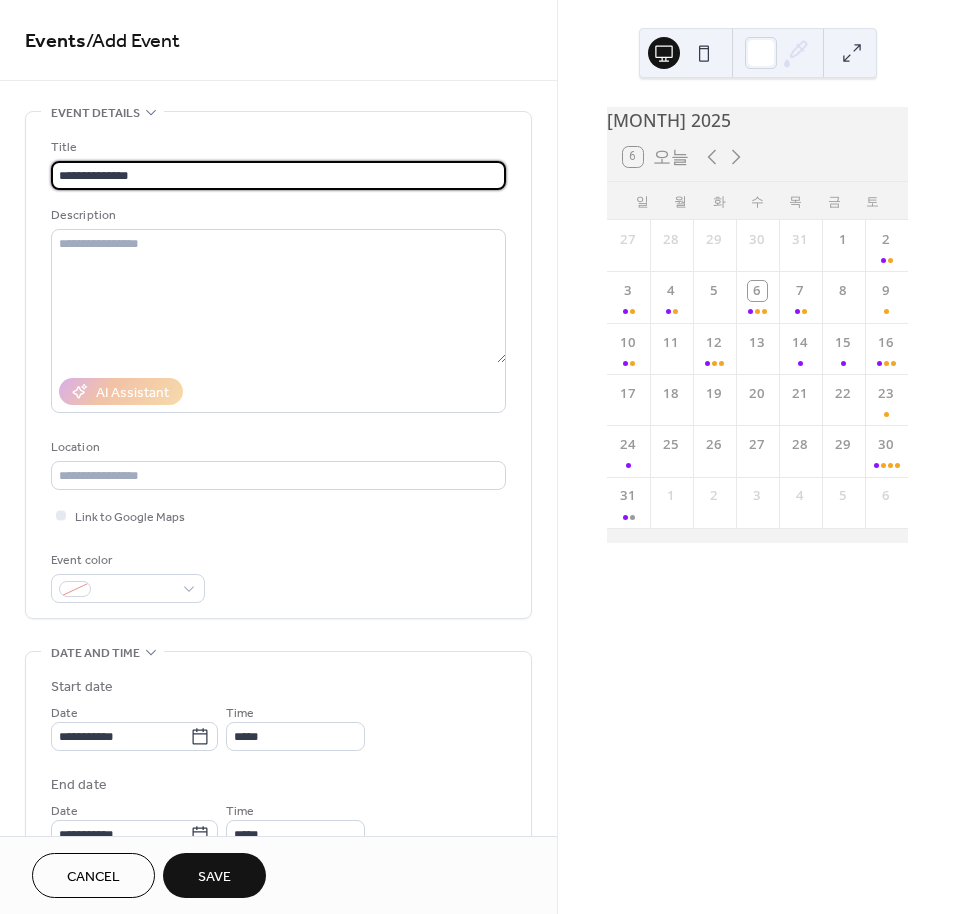 type on "**********" 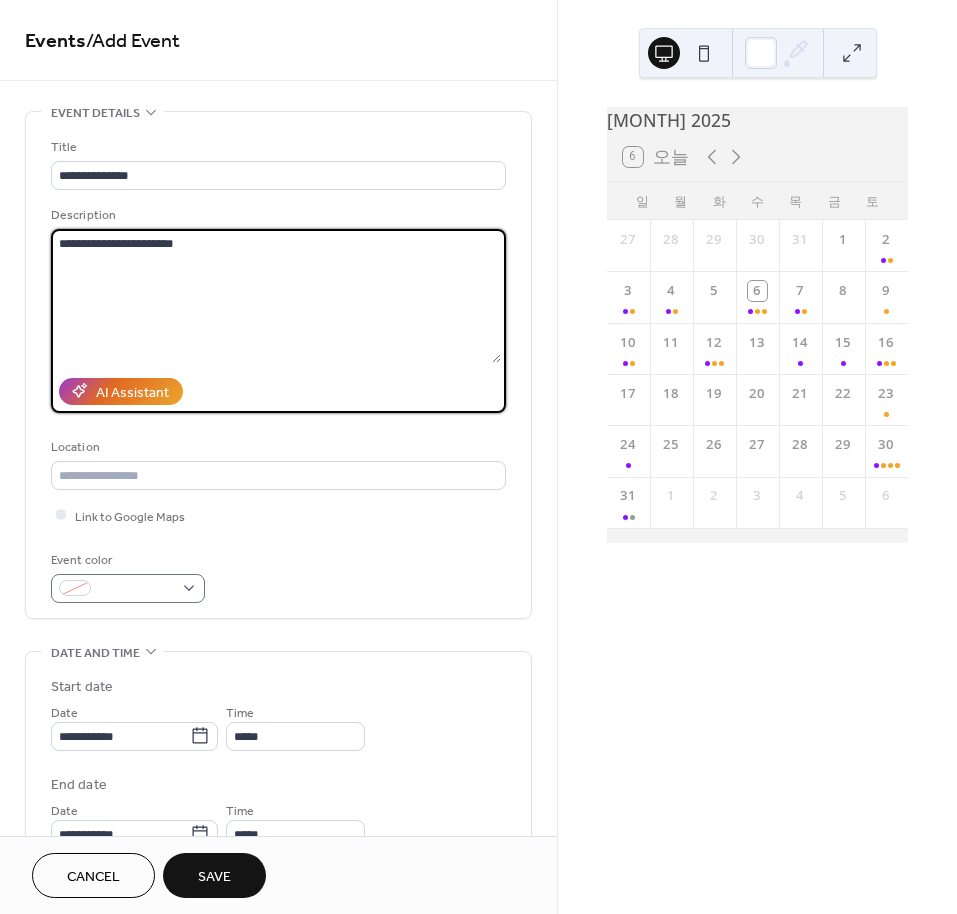 type on "**********" 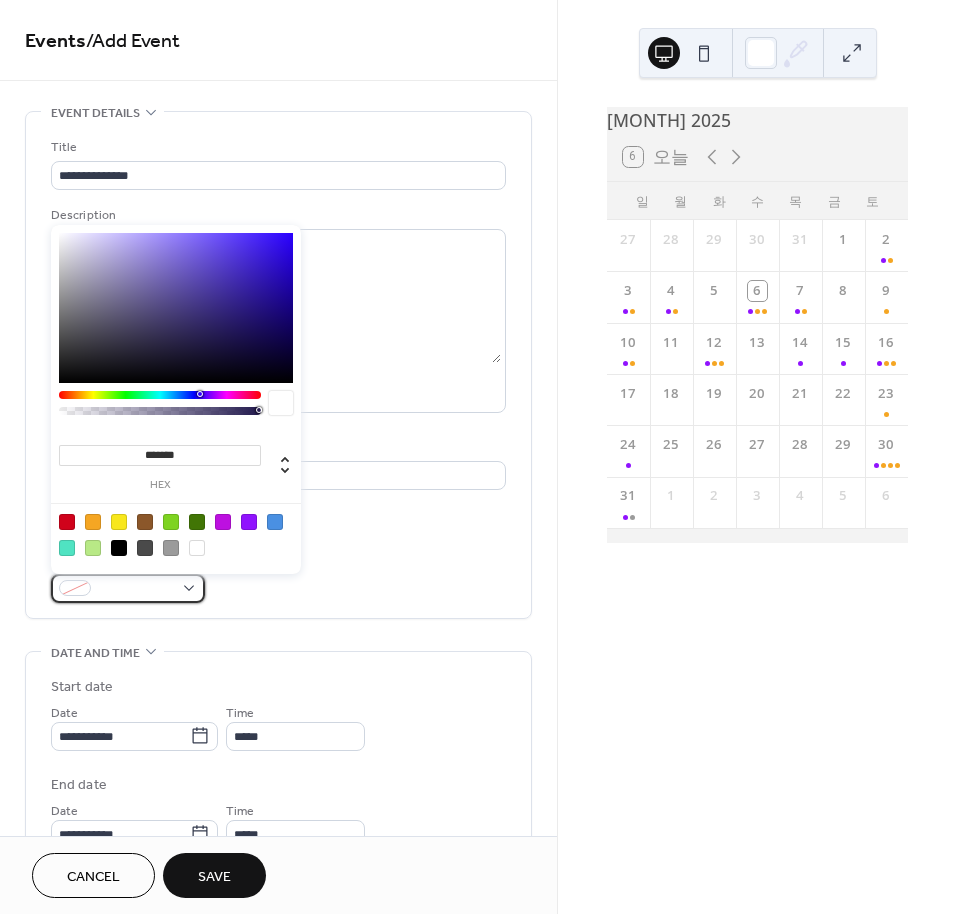 click at bounding box center (128, 588) 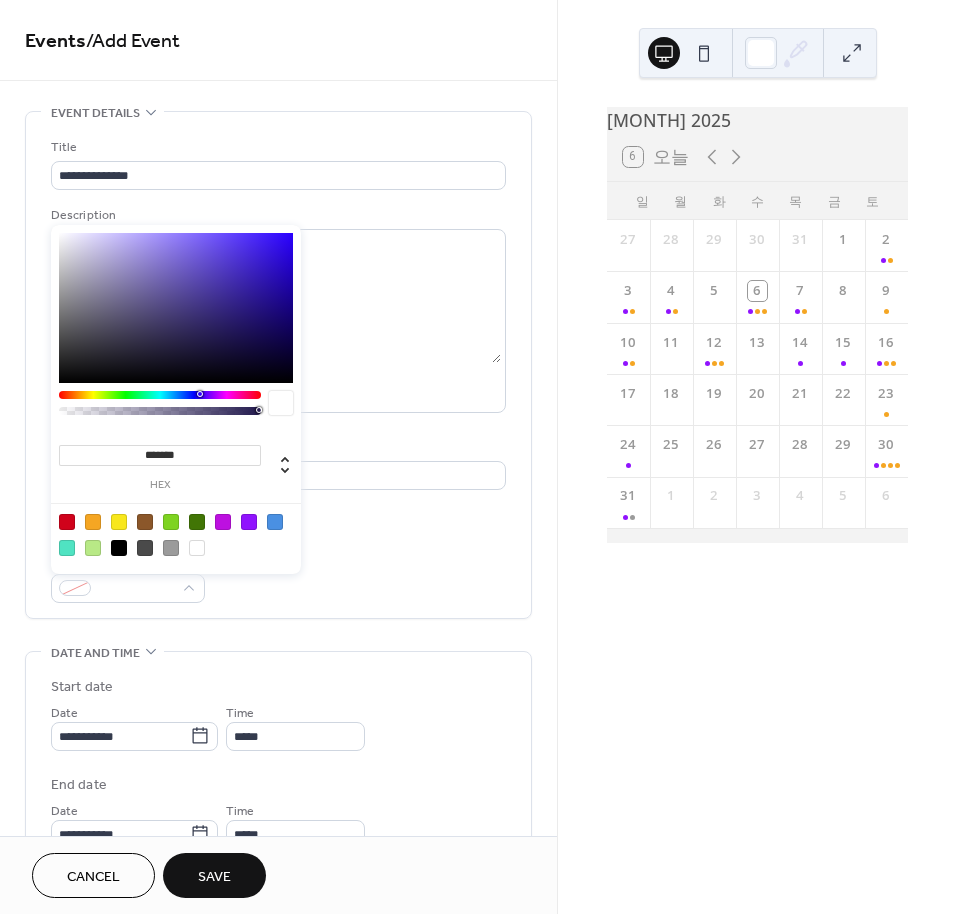 click at bounding box center (93, 522) 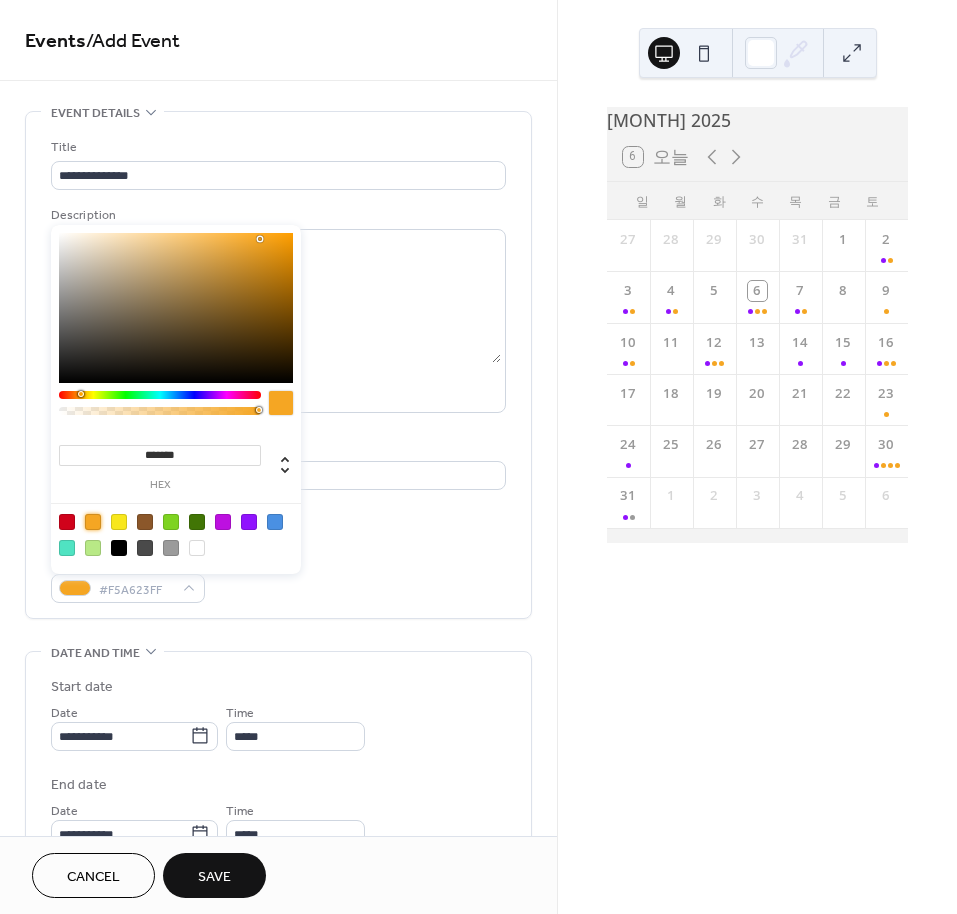 type on "*******" 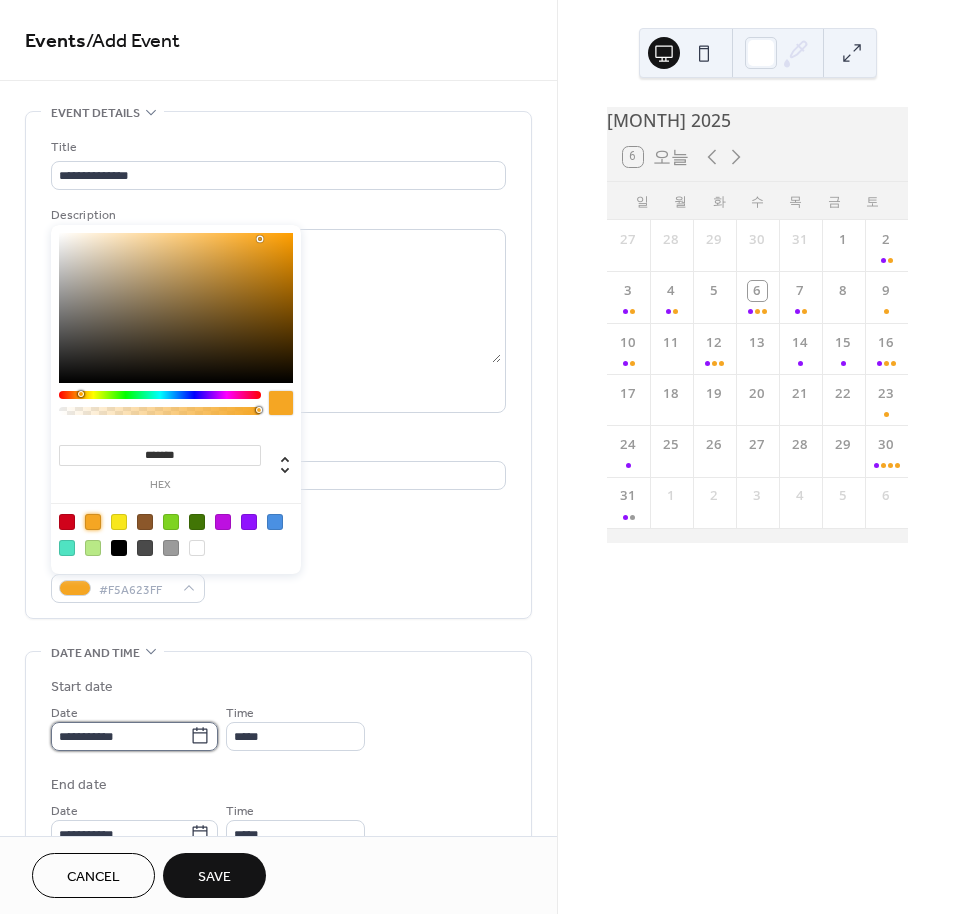 click on "**********" at bounding box center (120, 736) 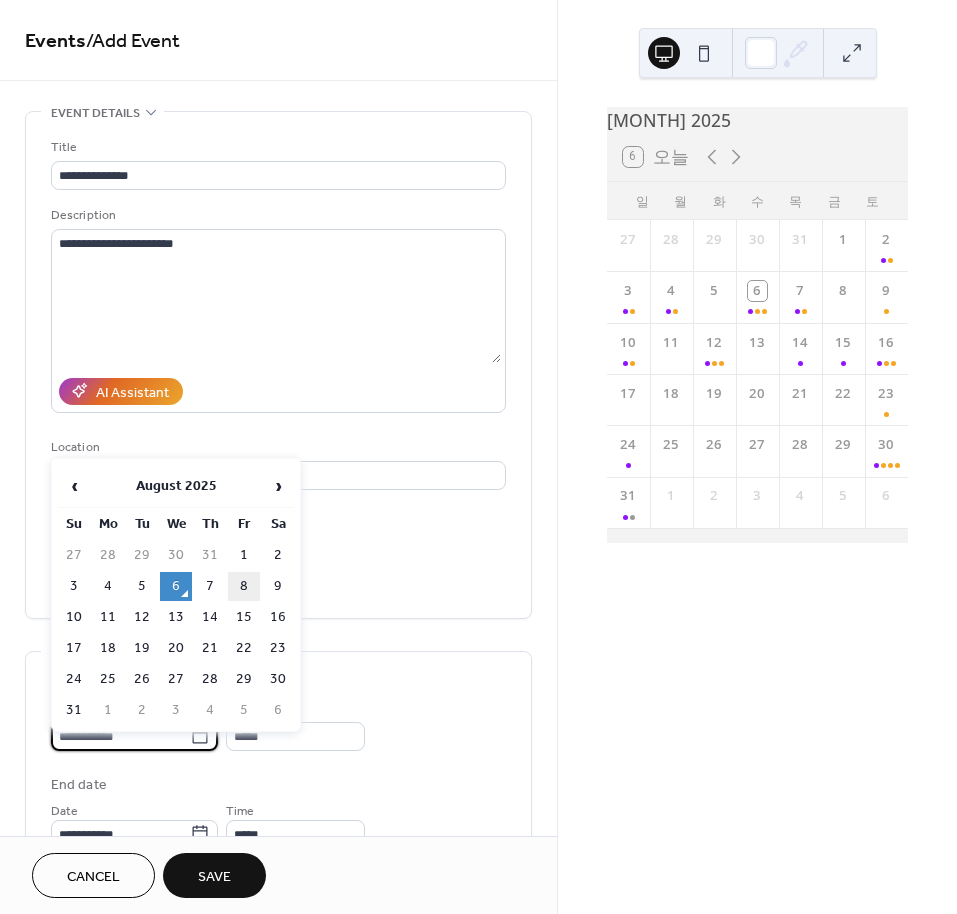 click on "8" at bounding box center (244, 586) 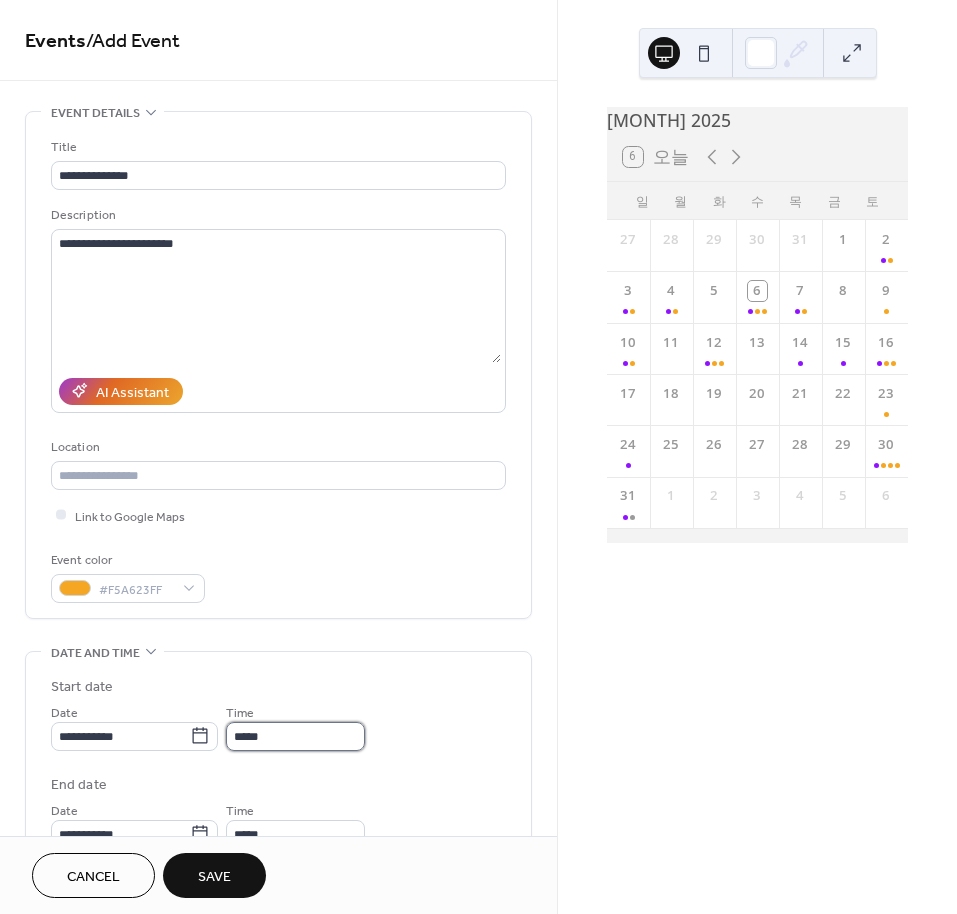 click on "*****" at bounding box center (295, 736) 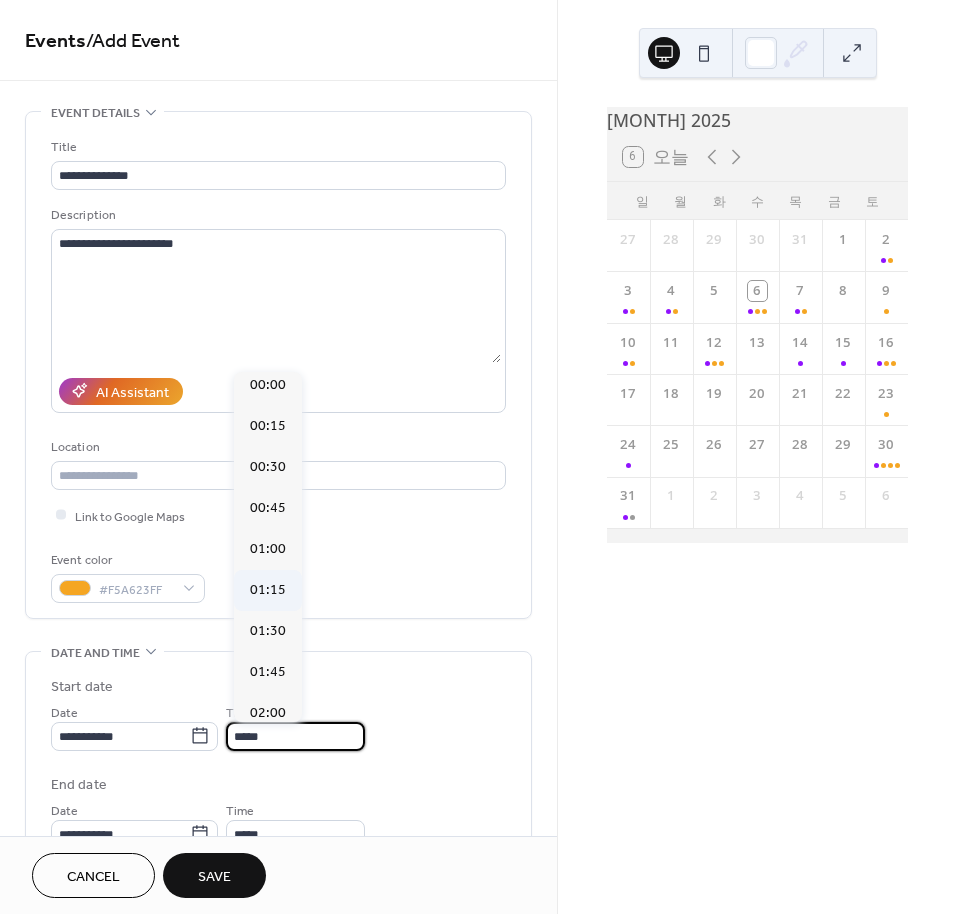 scroll, scrollTop: 0, scrollLeft: 0, axis: both 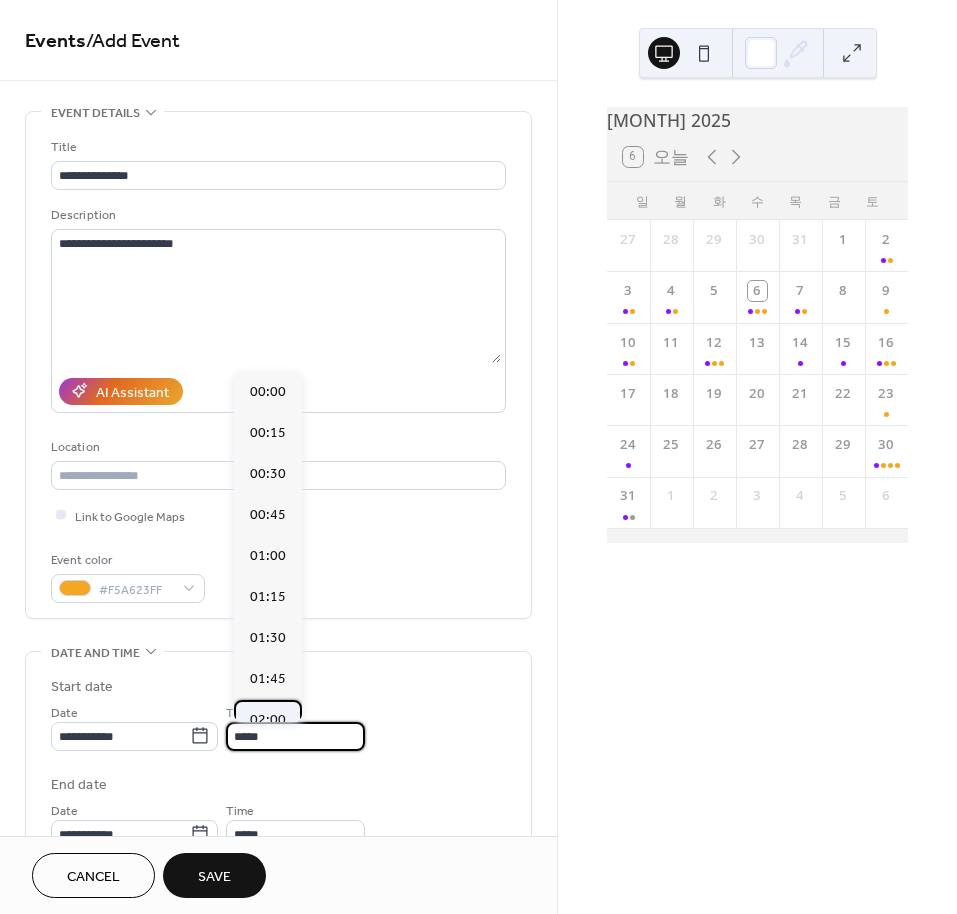 click on "02:00" at bounding box center (268, 720) 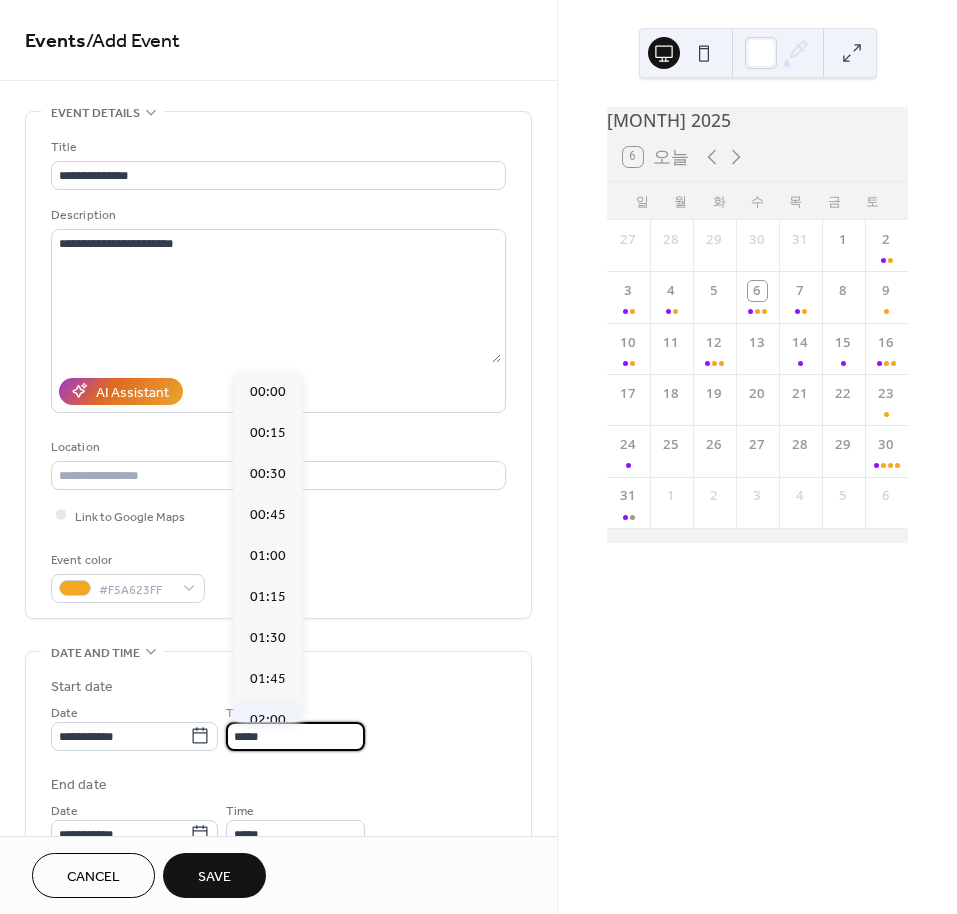 type on "*****" 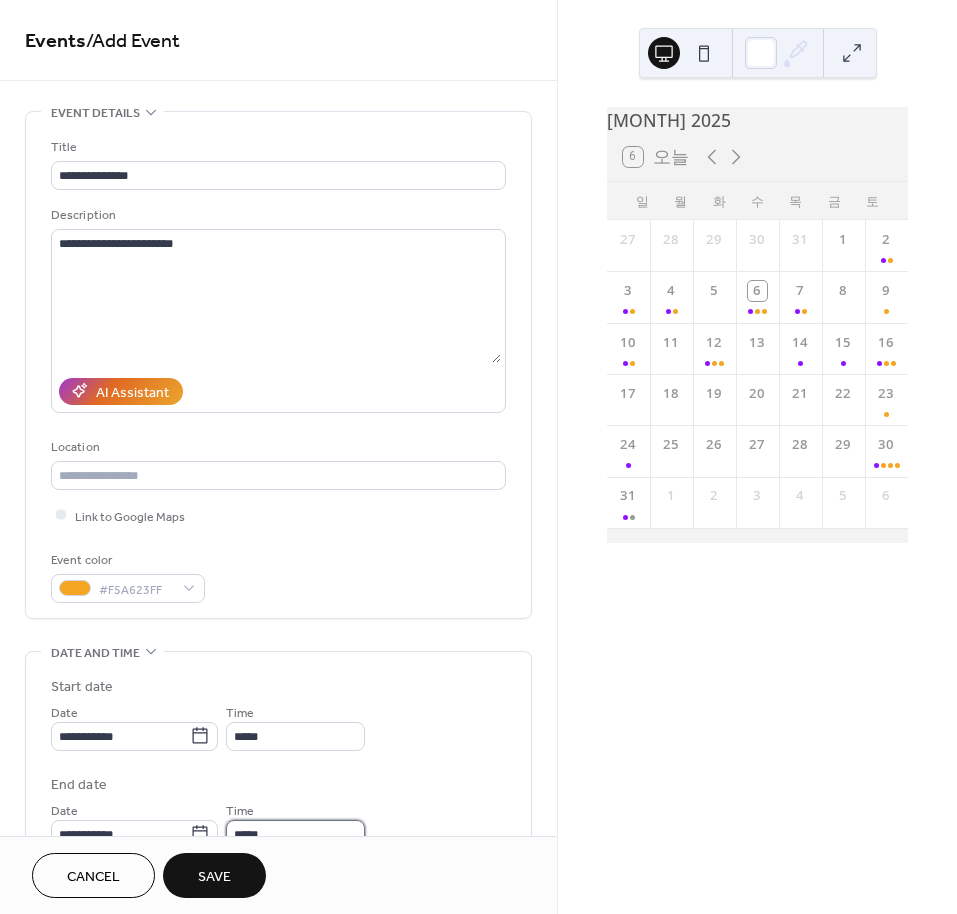 click on "*****" at bounding box center [295, 834] 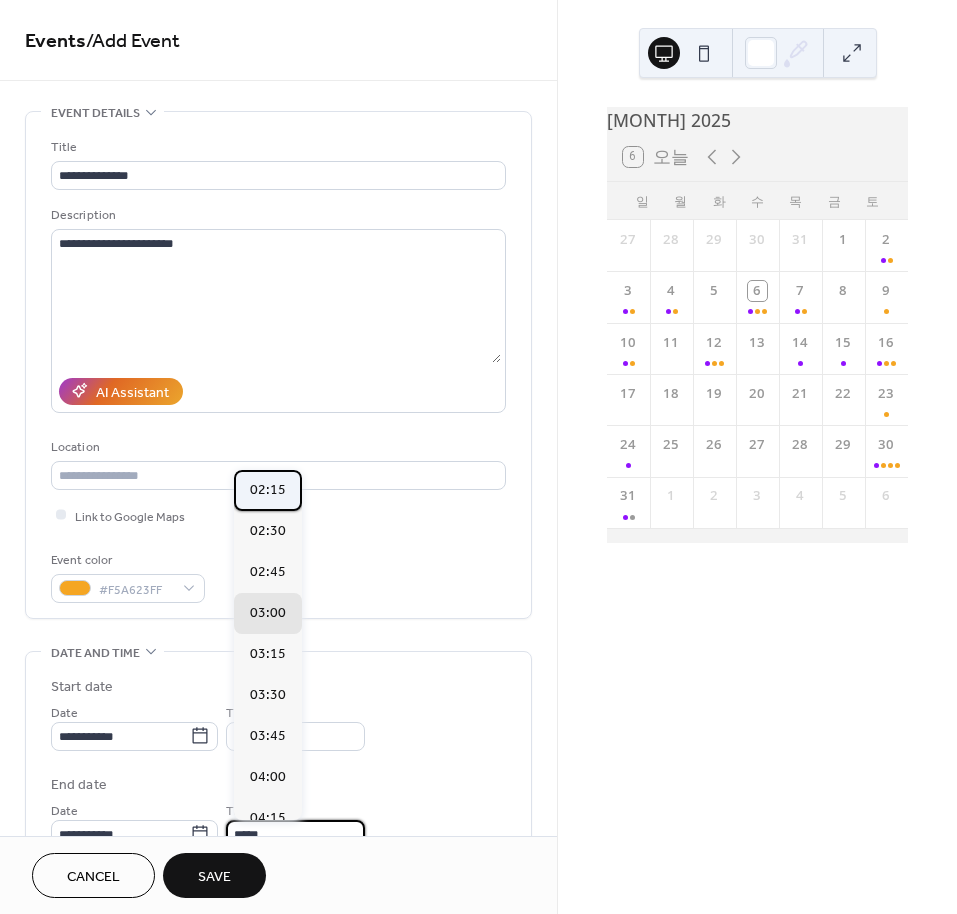 click on "02:15" at bounding box center (268, 490) 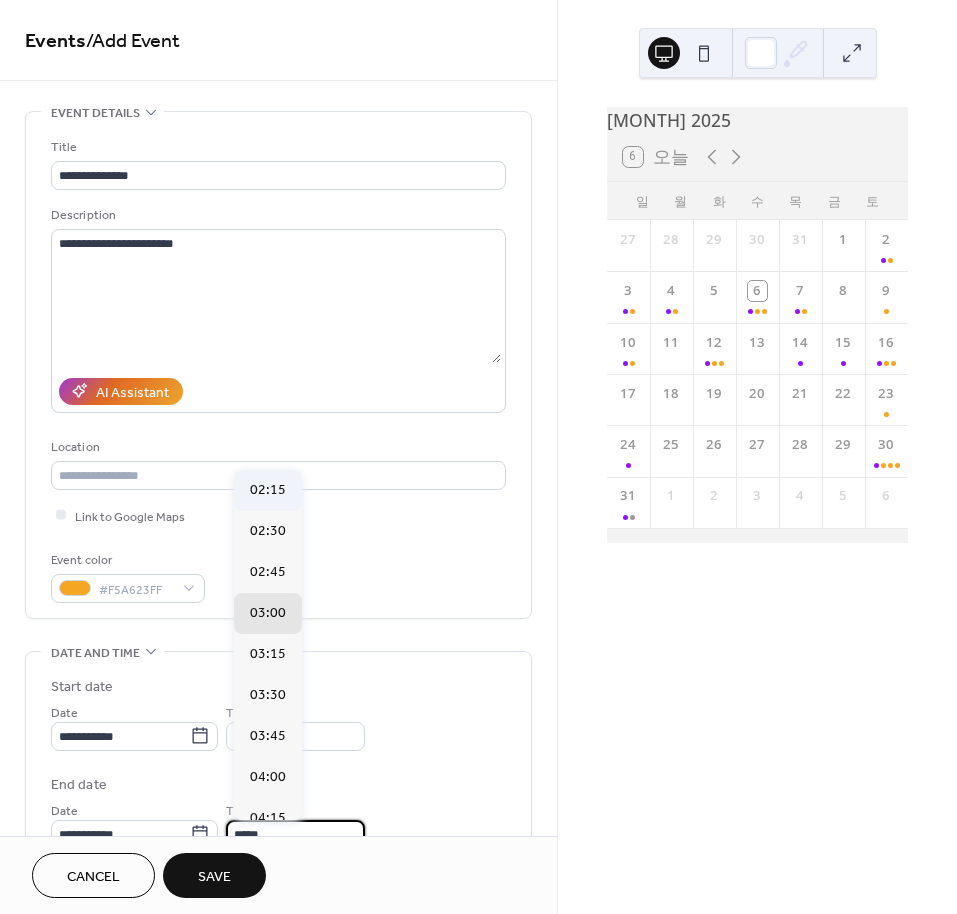 type on "*****" 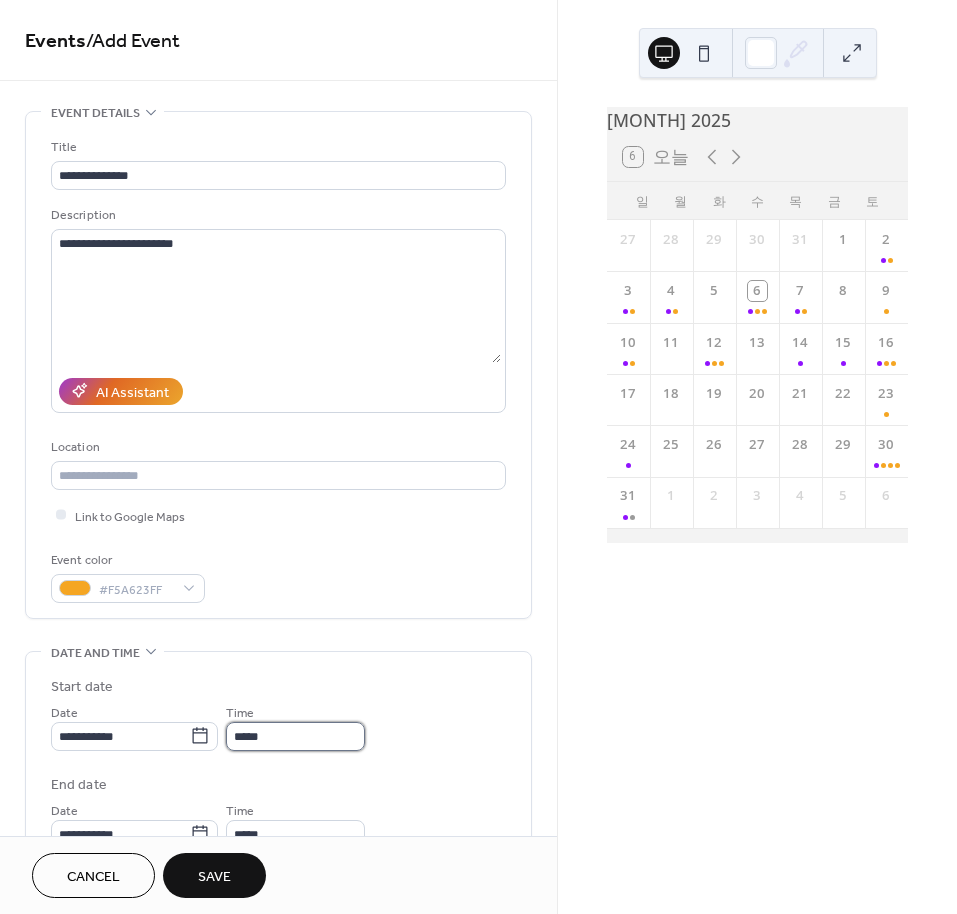 click on "*****" at bounding box center [295, 736] 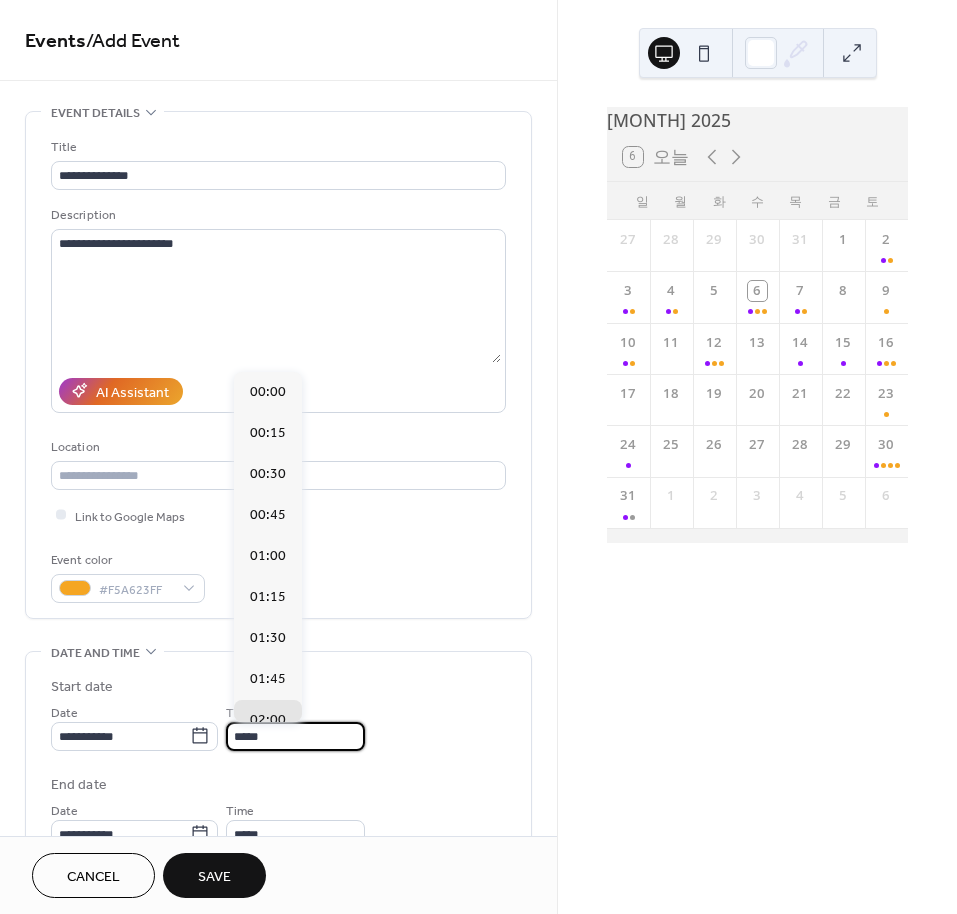 scroll, scrollTop: 331, scrollLeft: 0, axis: vertical 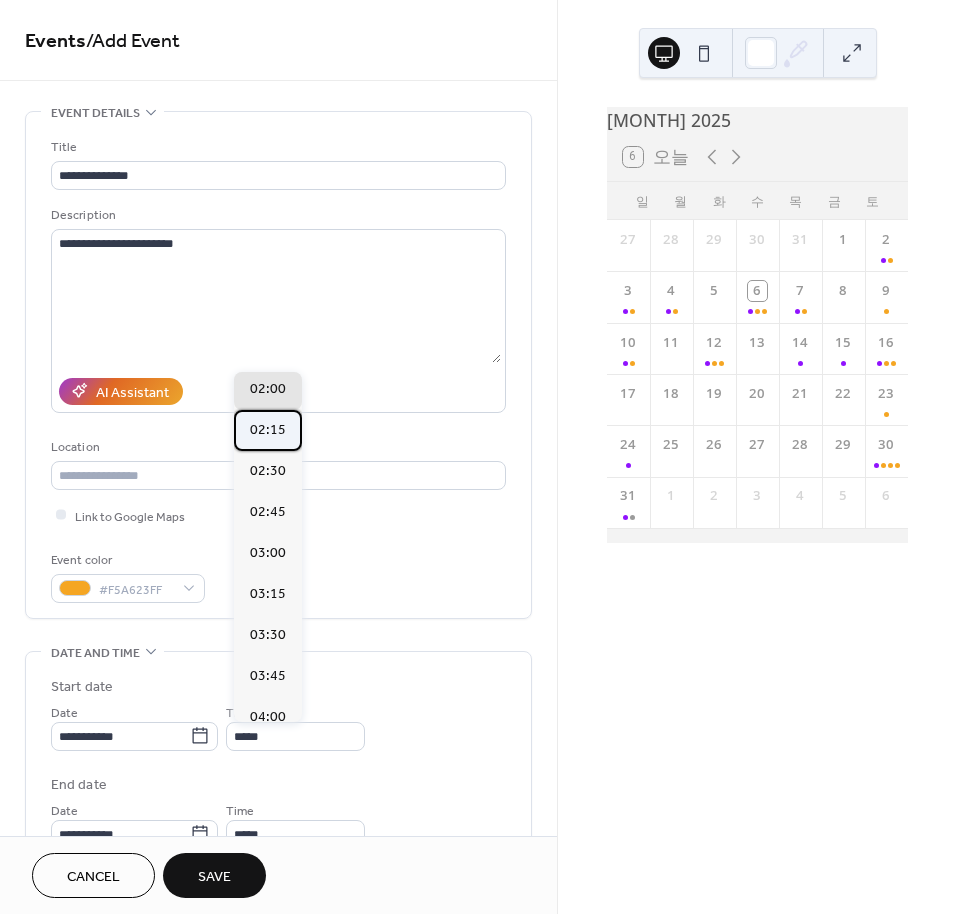 click on "02:15" at bounding box center (268, 430) 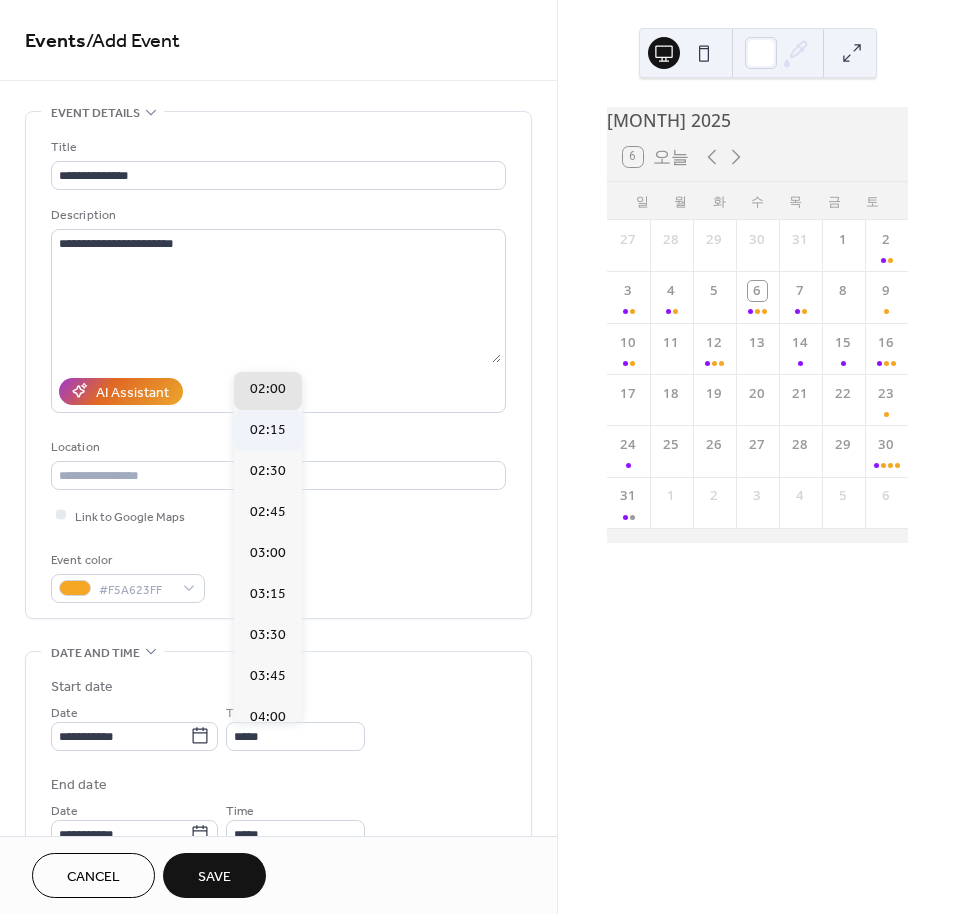 type on "*****" 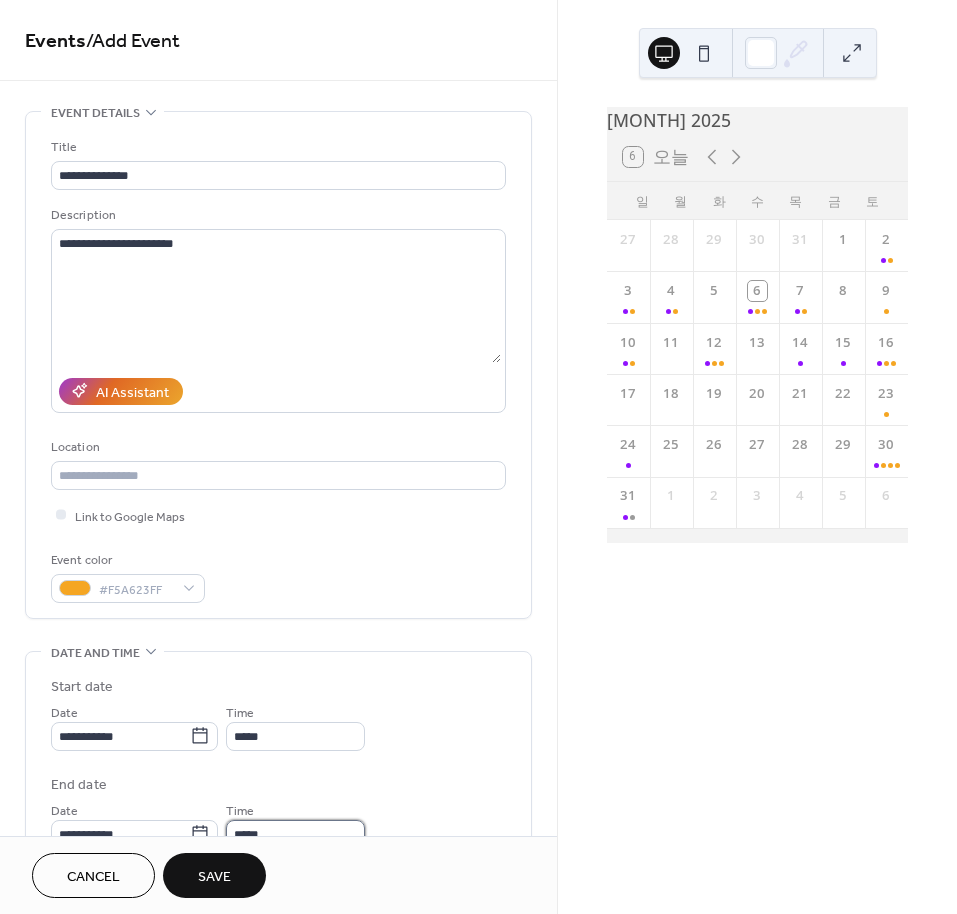 click on "*****" at bounding box center [295, 834] 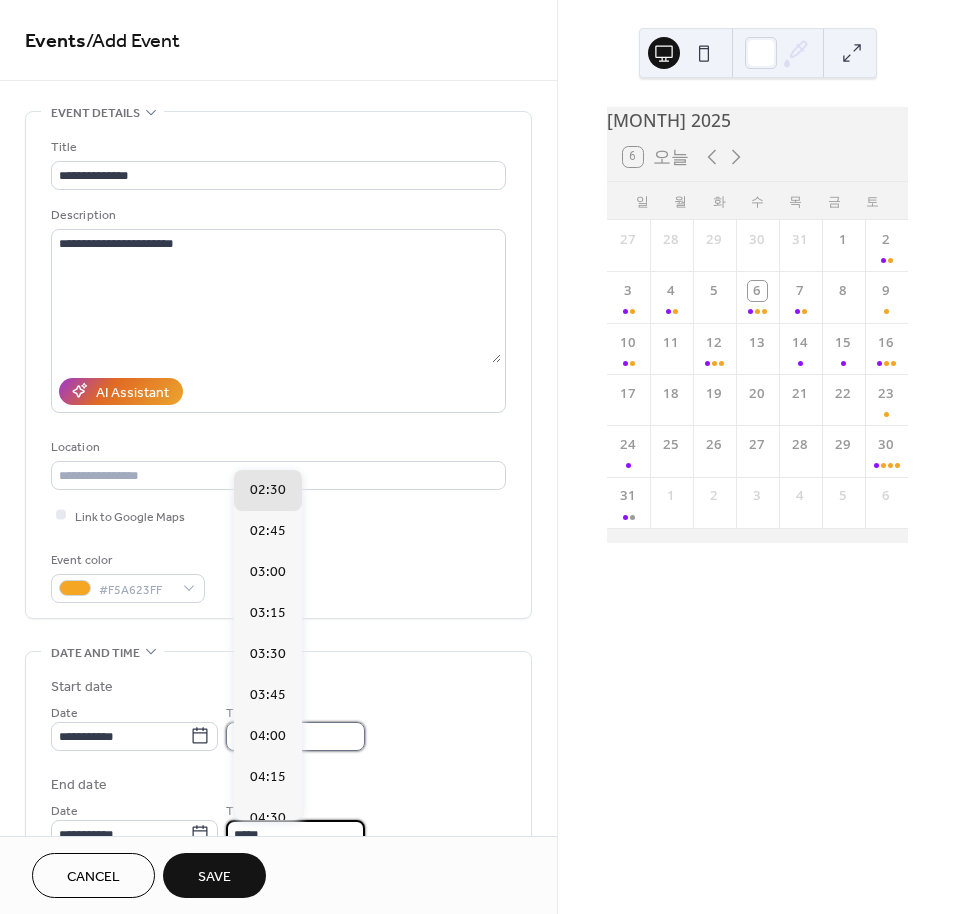 click on "*****" at bounding box center [295, 736] 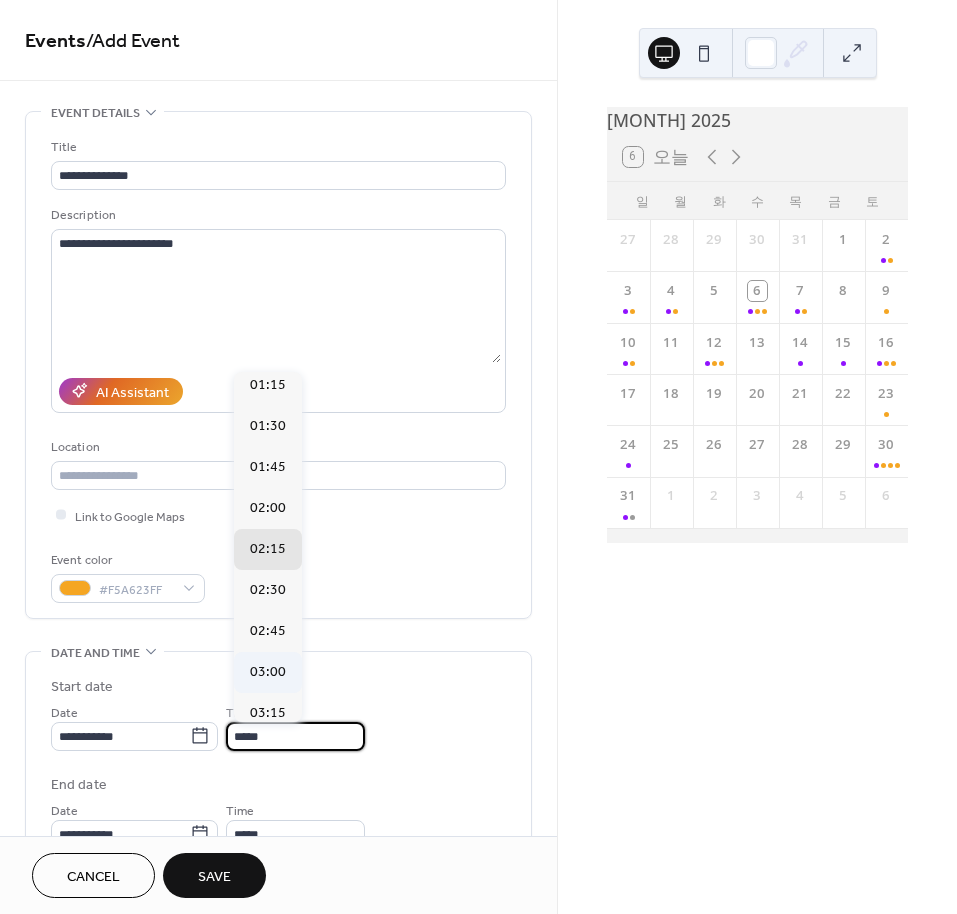 scroll, scrollTop: 151, scrollLeft: 0, axis: vertical 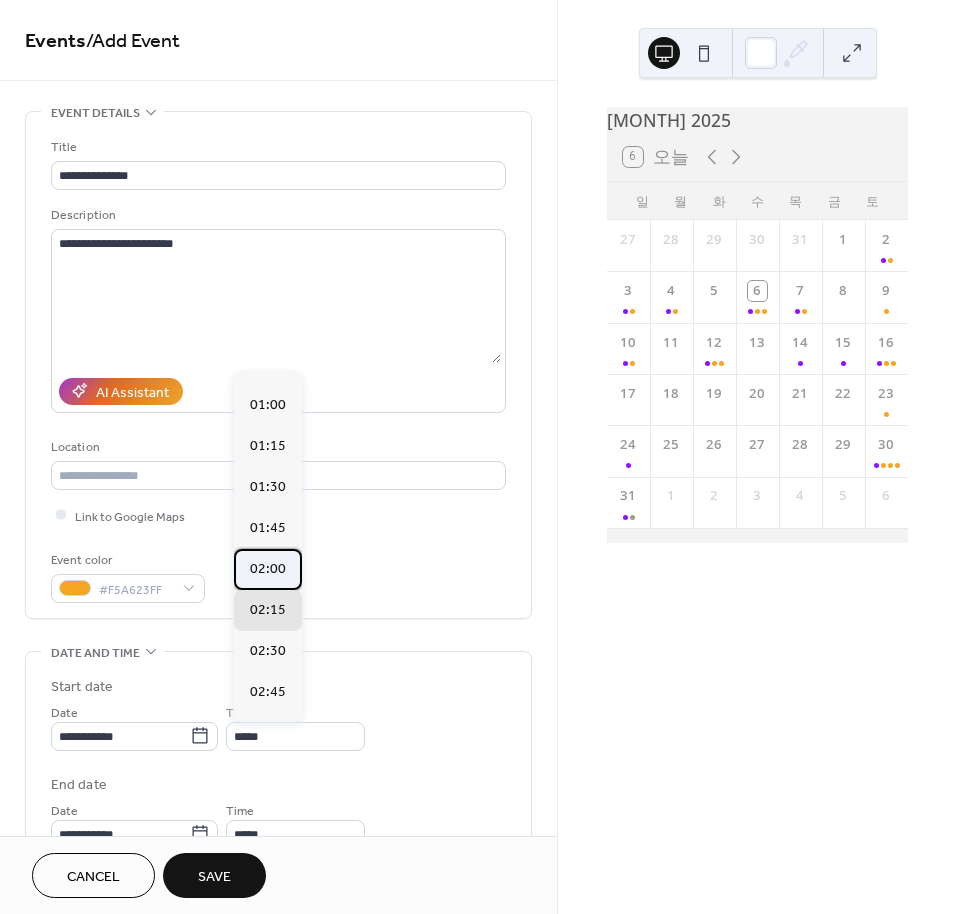 click on "02:00" at bounding box center [268, 569] 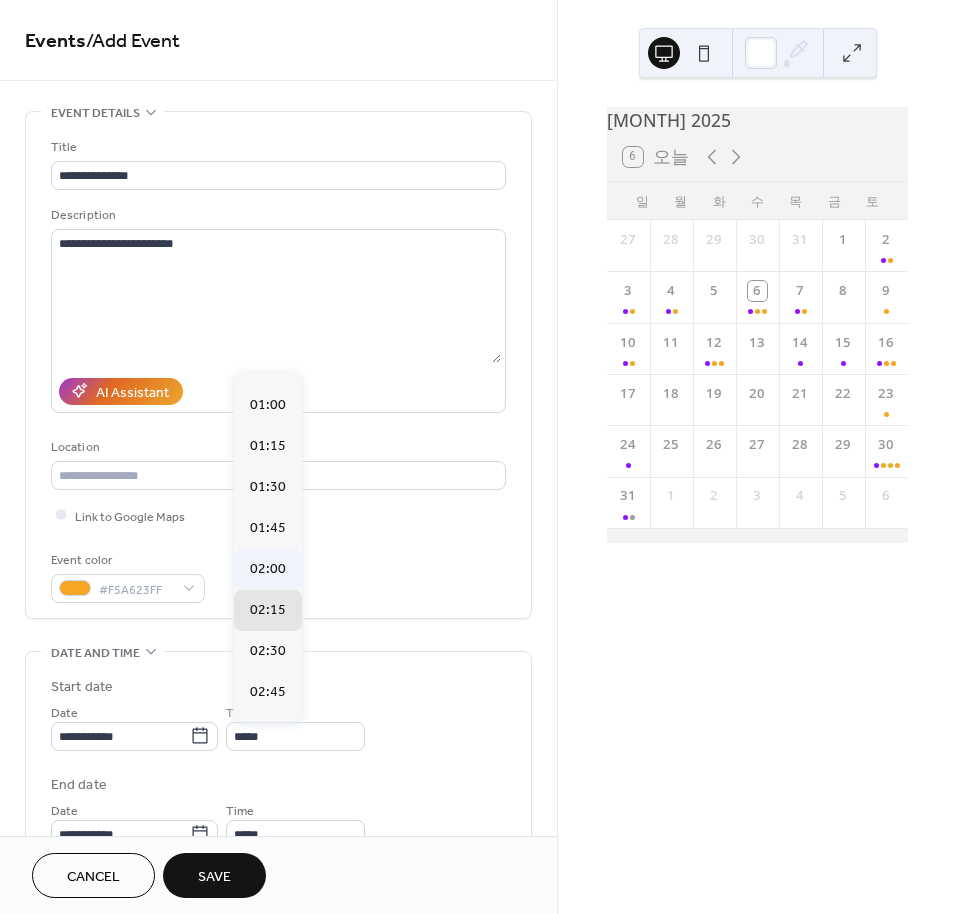 type on "*****" 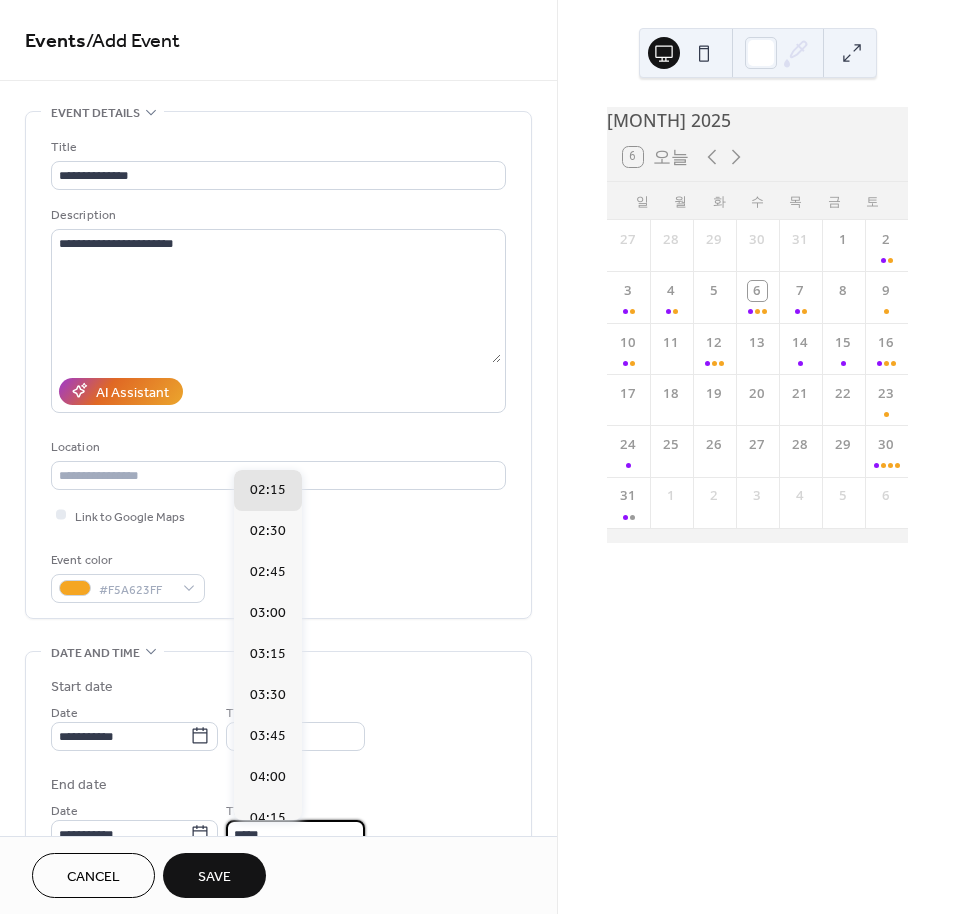 click on "*****" at bounding box center (295, 834) 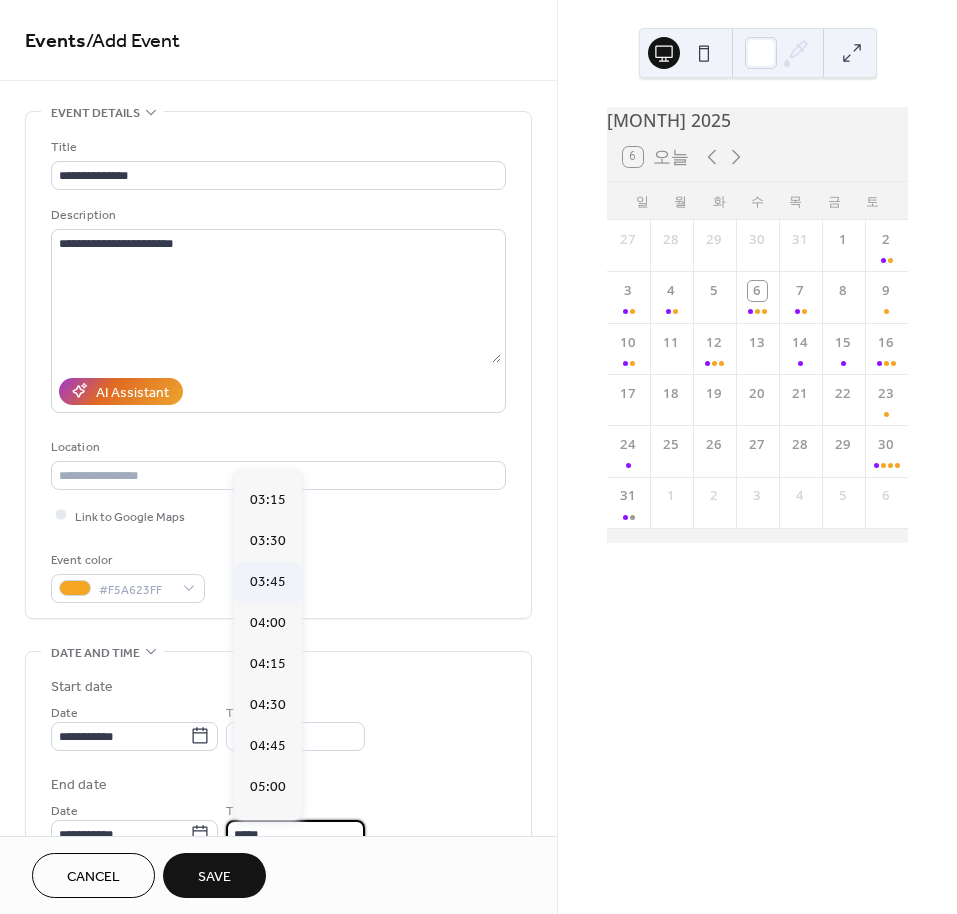 scroll, scrollTop: 0, scrollLeft: 0, axis: both 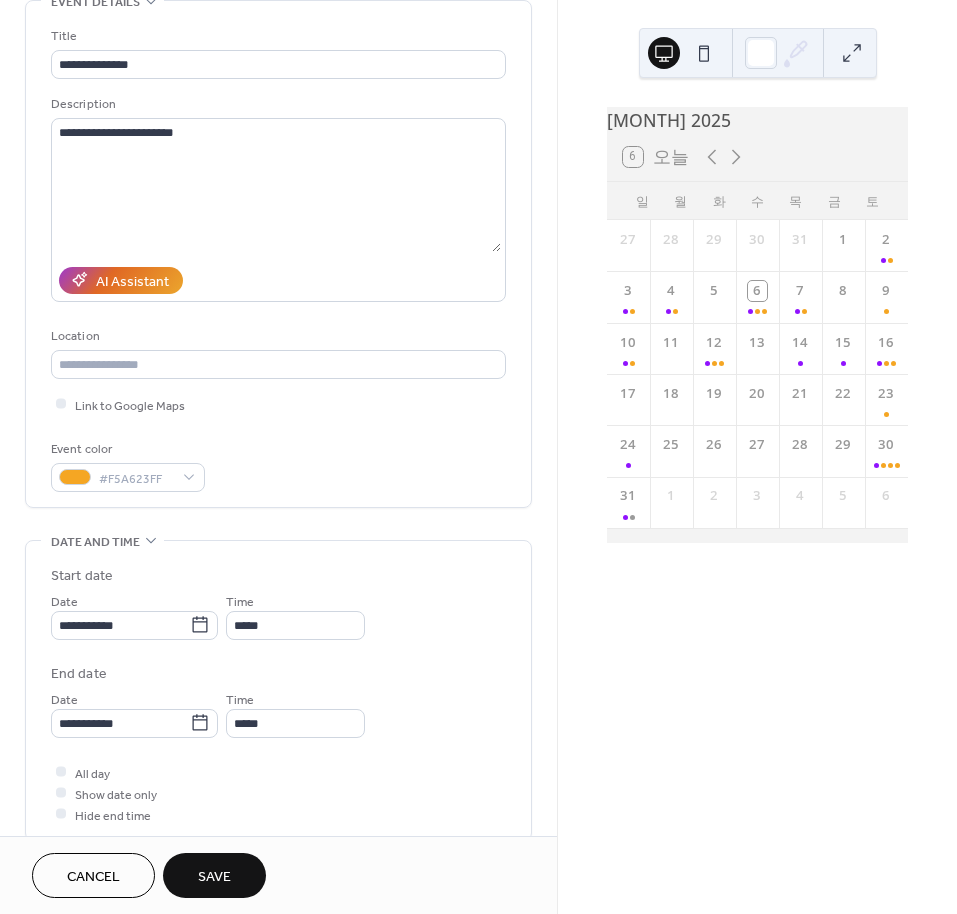 click on "Start date Date [DATE] Time [TIME] End date Date [DATE] Time [TIME]" at bounding box center (278, 652) 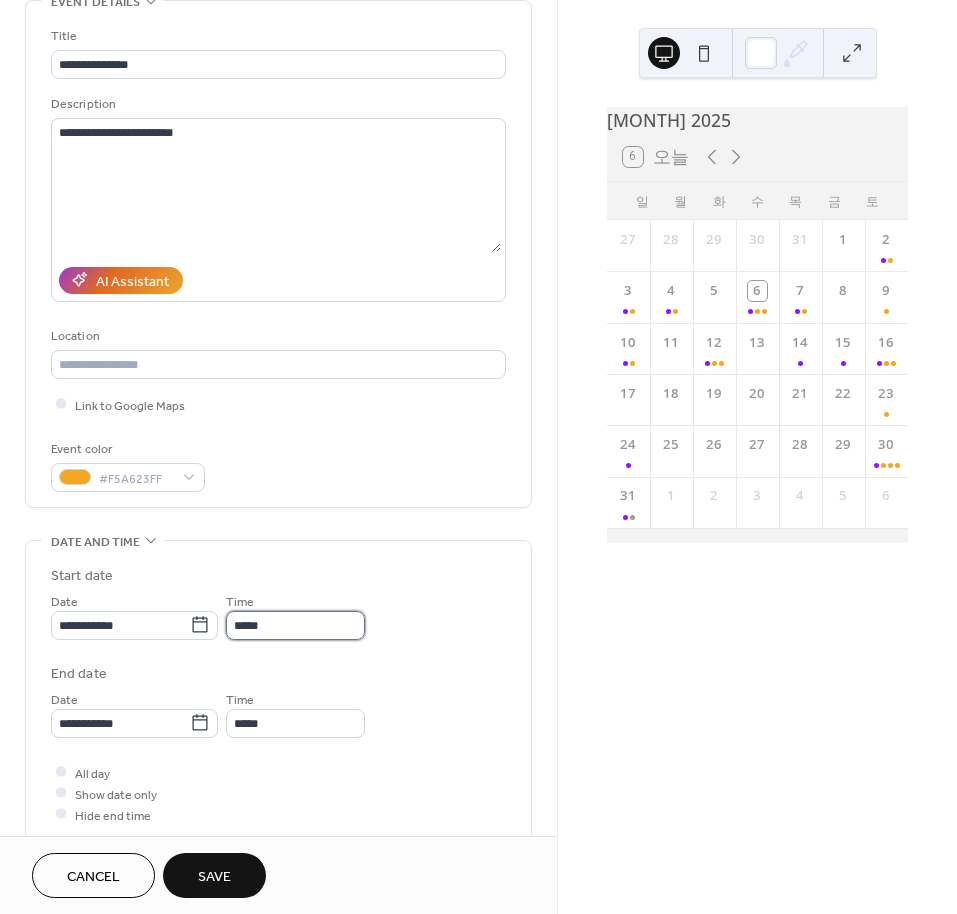 click on "*****" at bounding box center (295, 625) 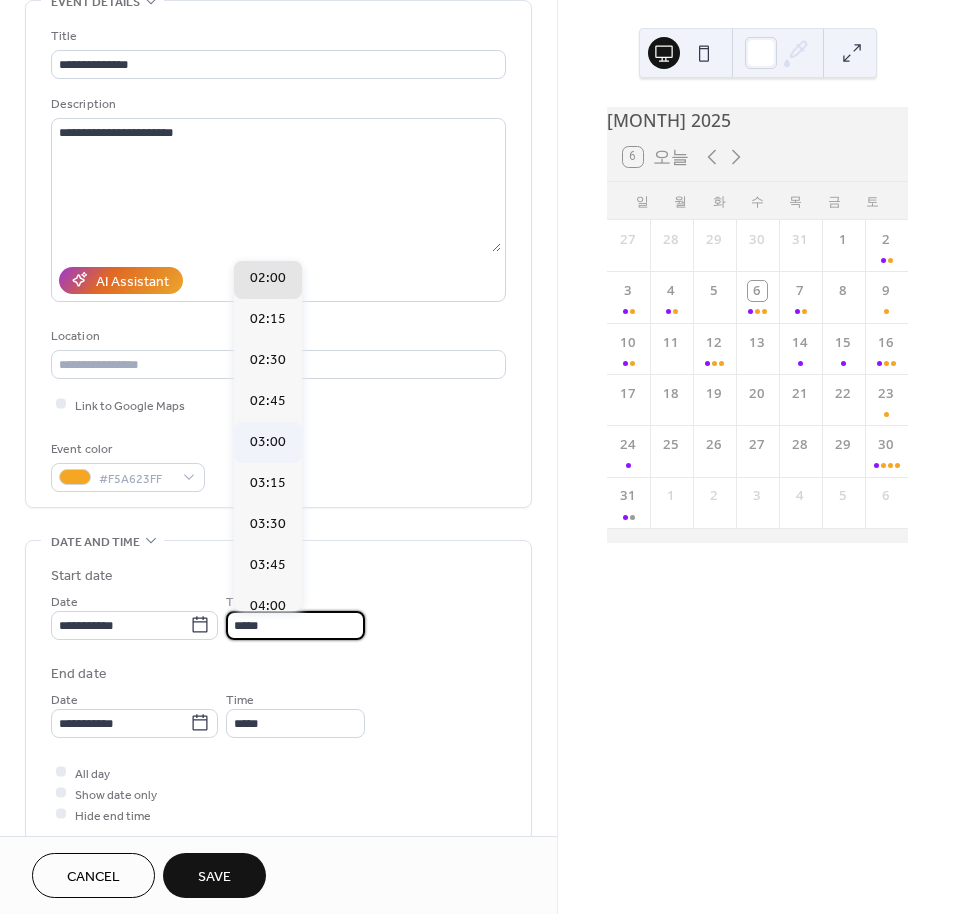 scroll, scrollTop: 0, scrollLeft: 0, axis: both 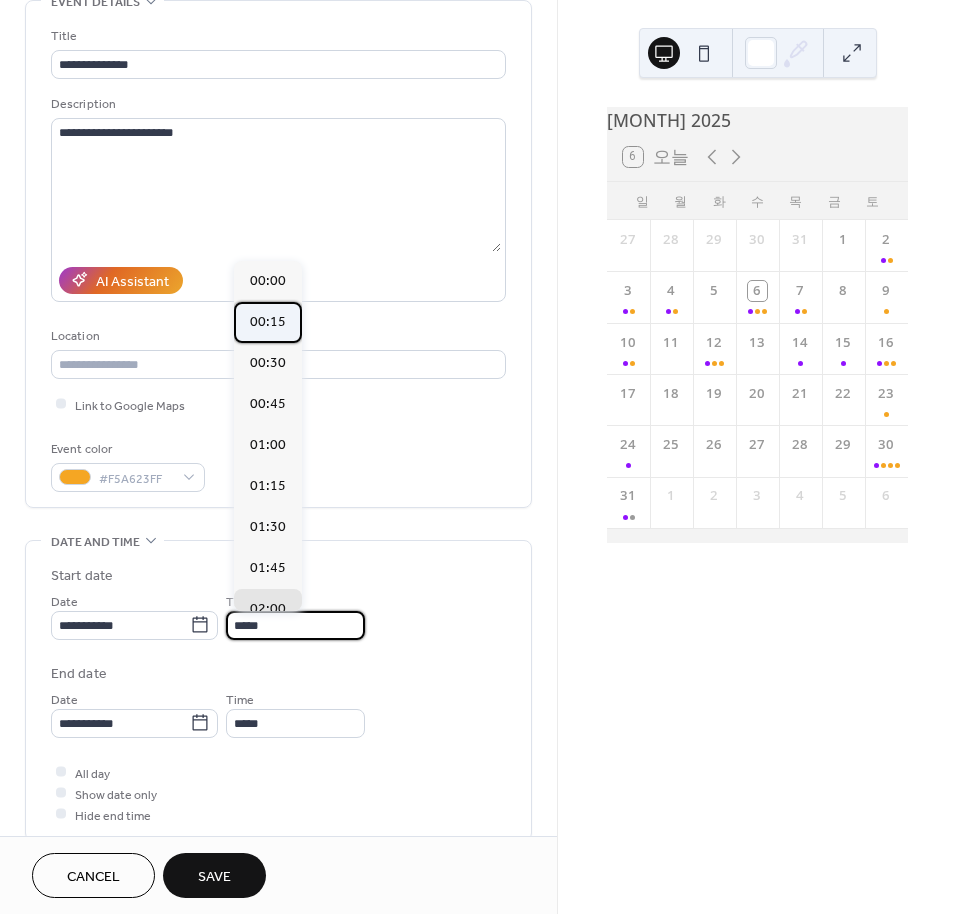 click on "00:15" at bounding box center (268, 322) 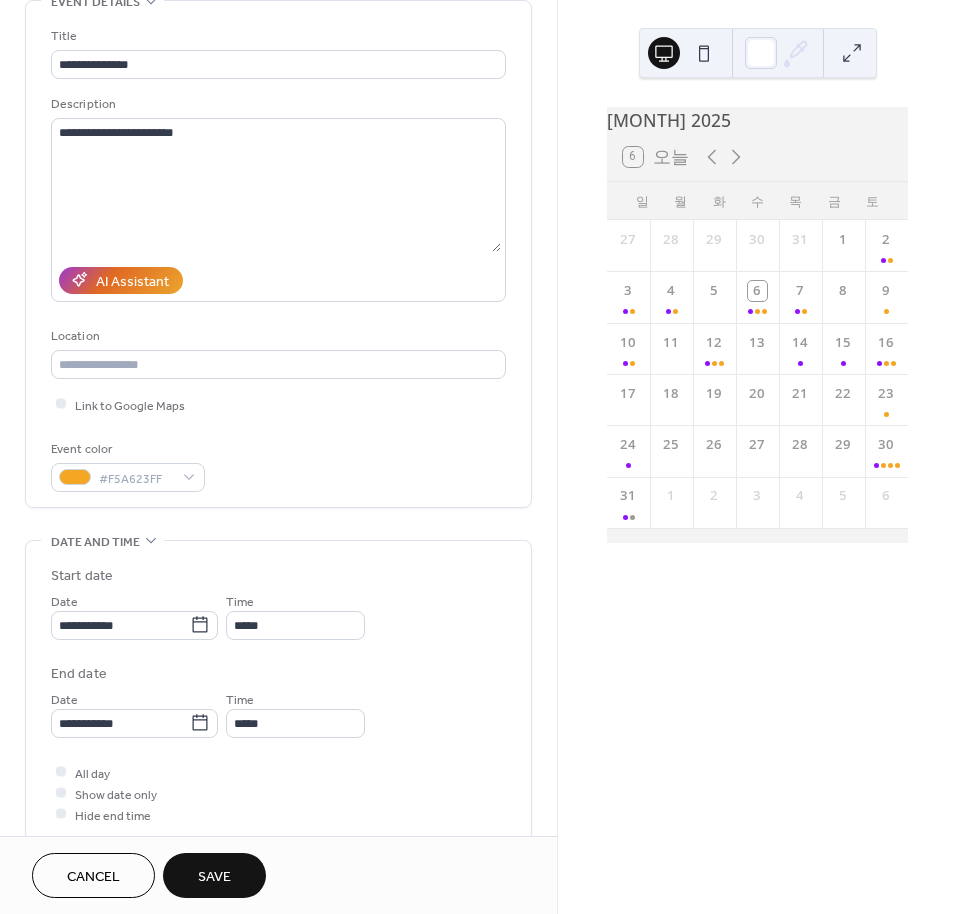 type on "*****" 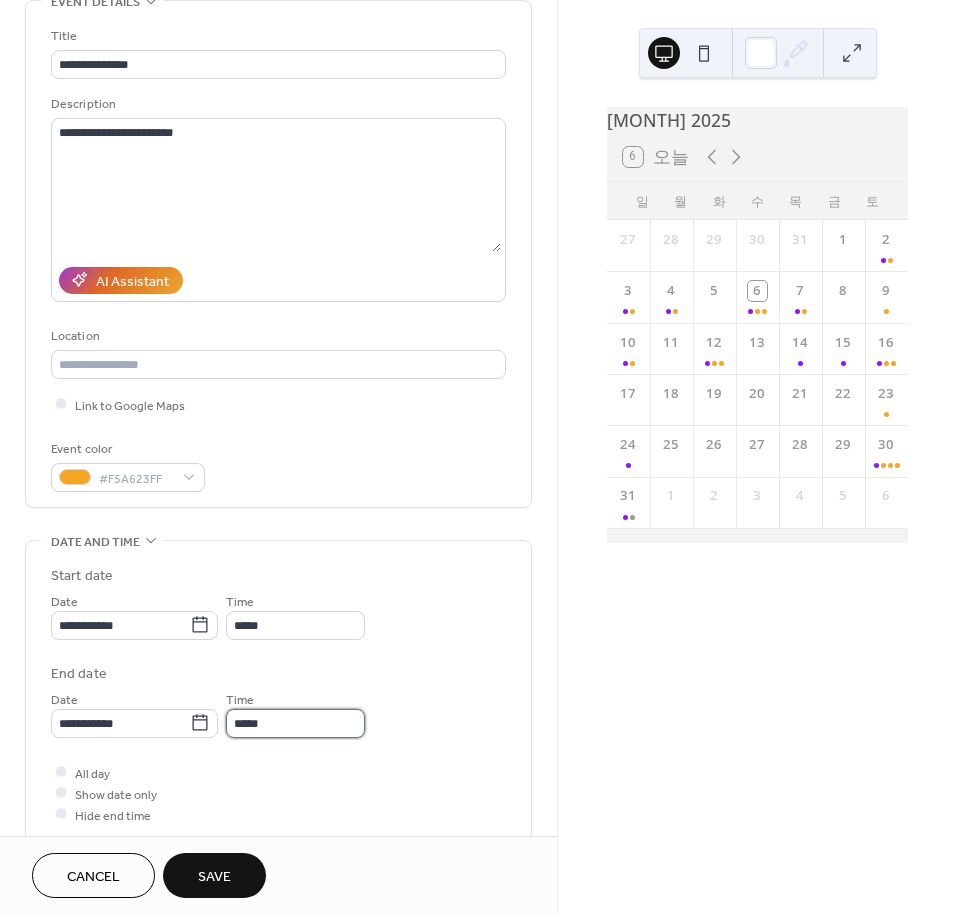 click on "*****" at bounding box center (295, 723) 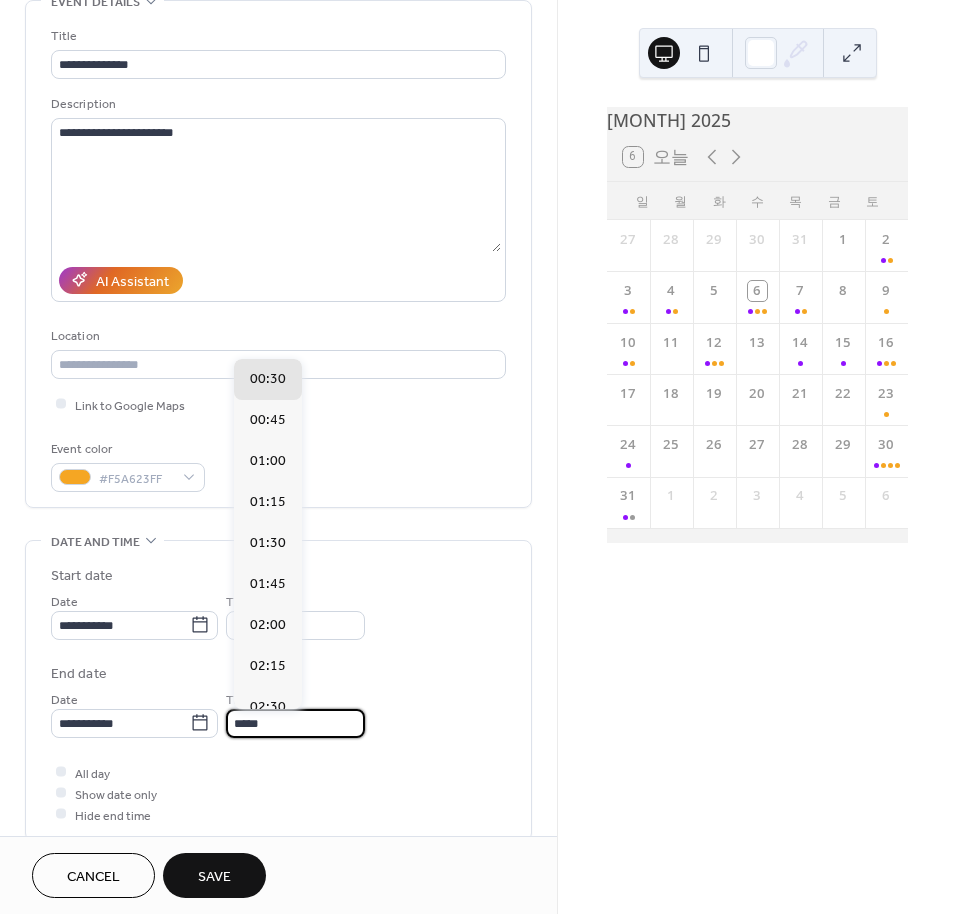 click on "End date" at bounding box center (278, 674) 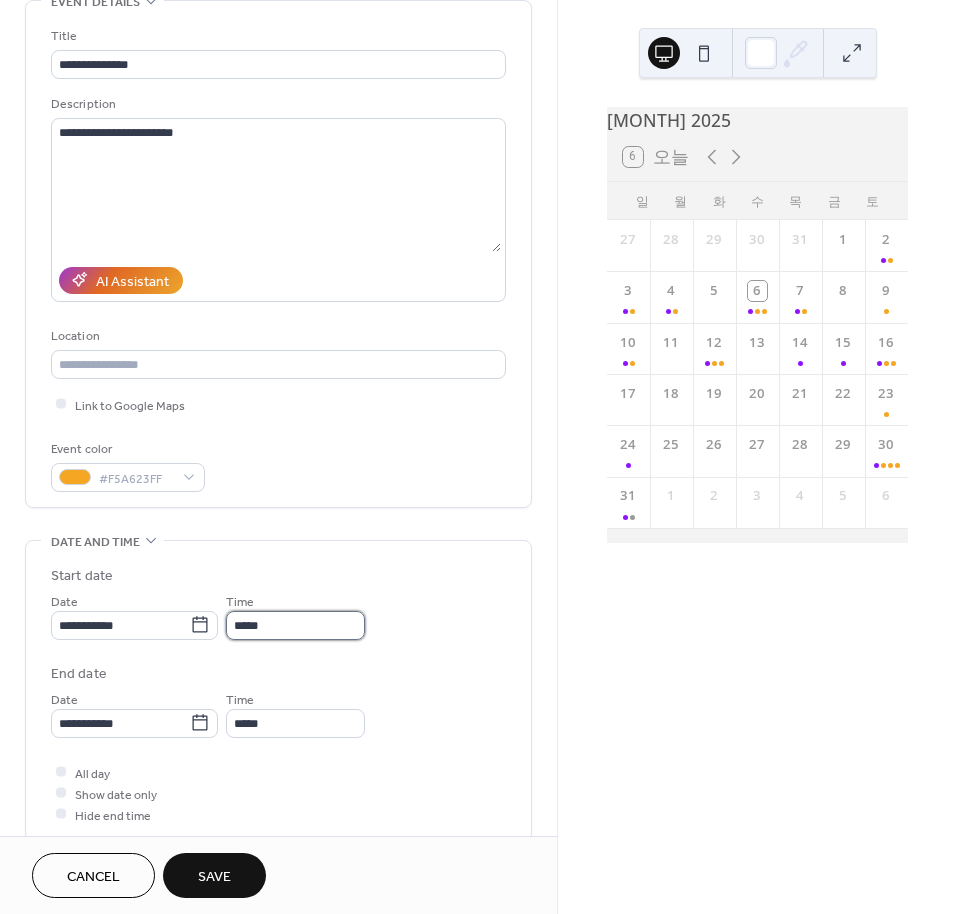 click on "*****" at bounding box center (295, 625) 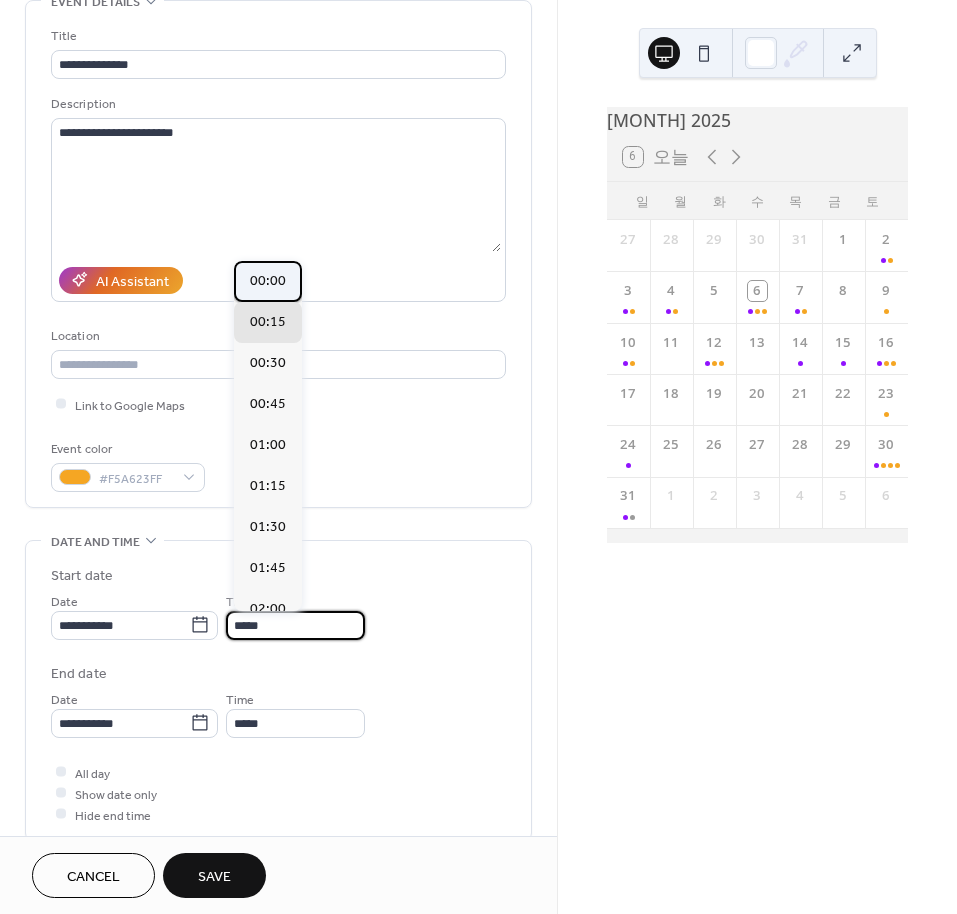 click on "00:00" at bounding box center [268, 281] 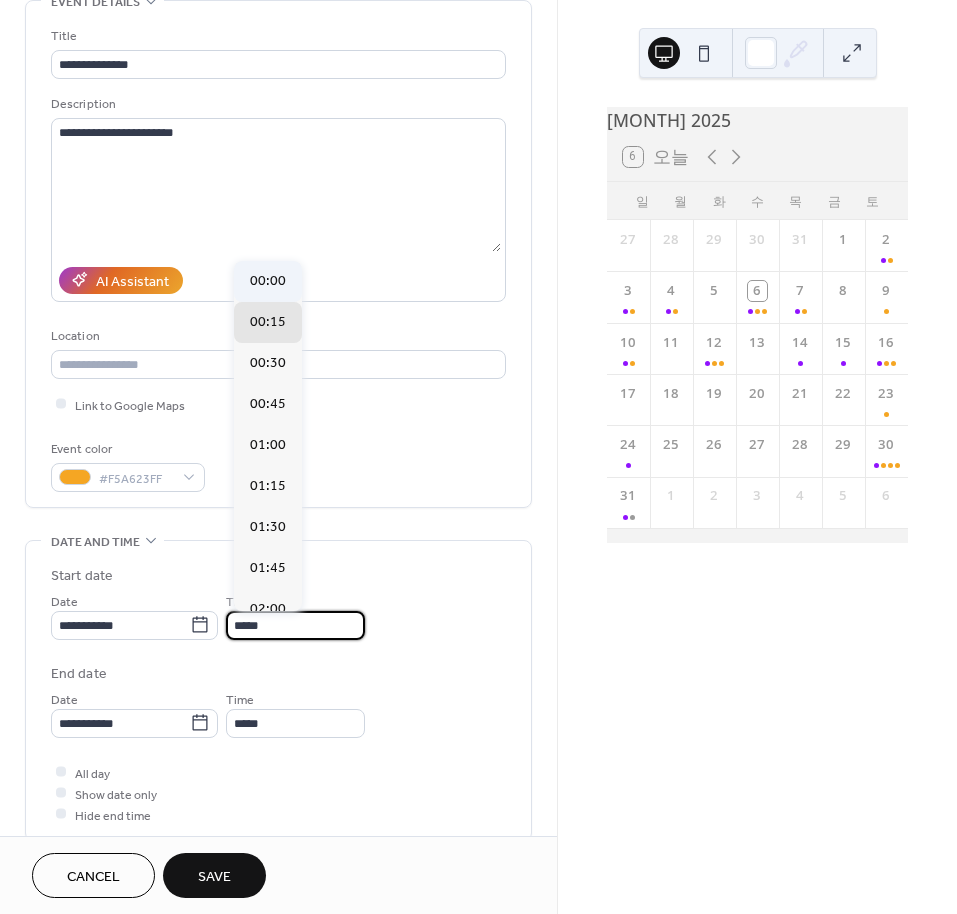 type on "*****" 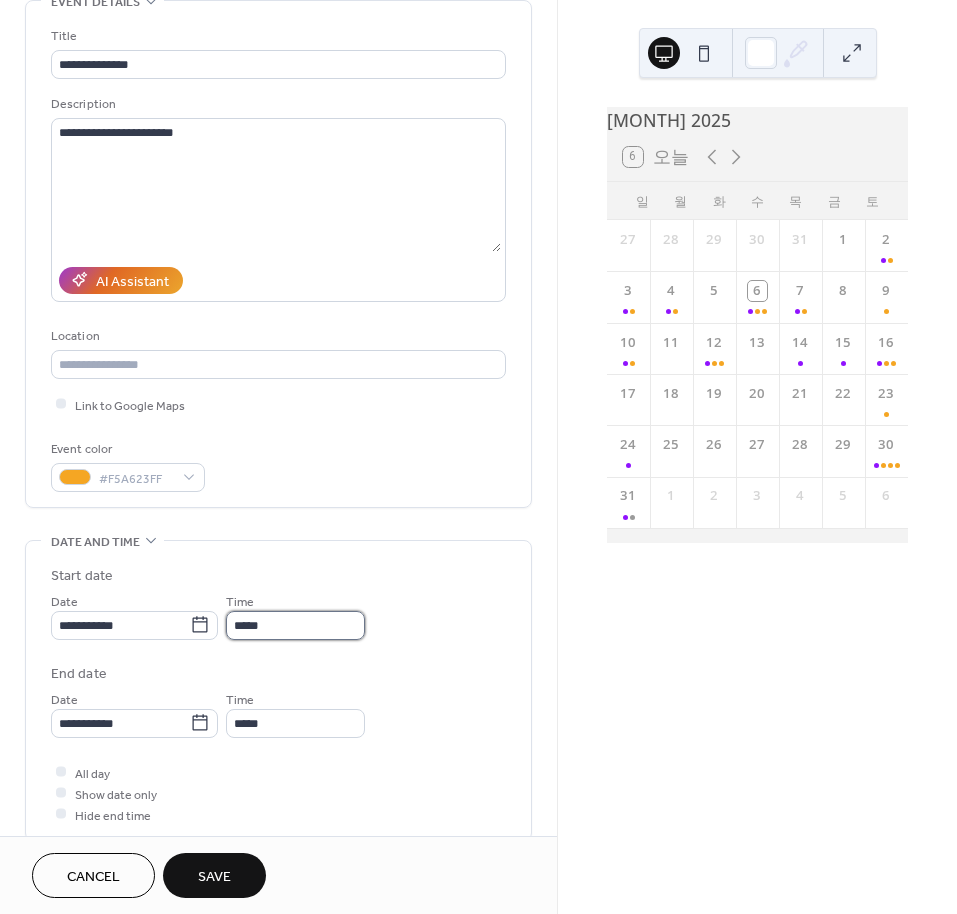 click on "*****" at bounding box center (295, 625) 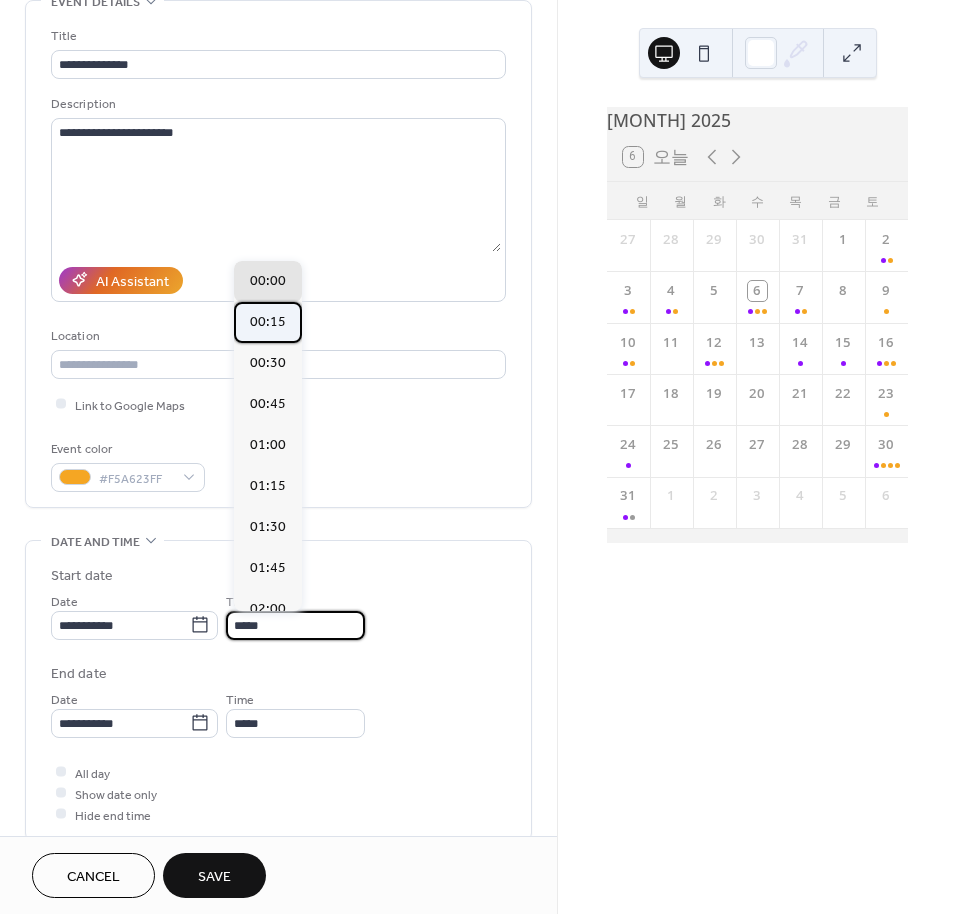 click on "00:15" at bounding box center [268, 322] 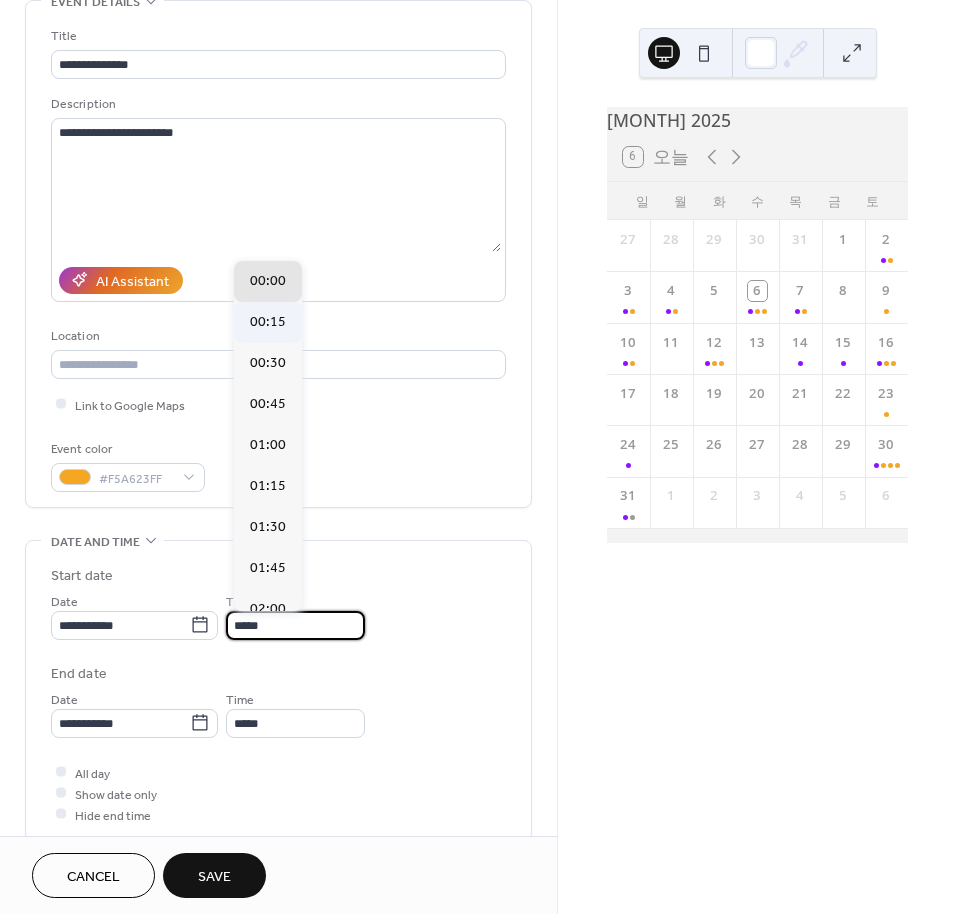 type on "*****" 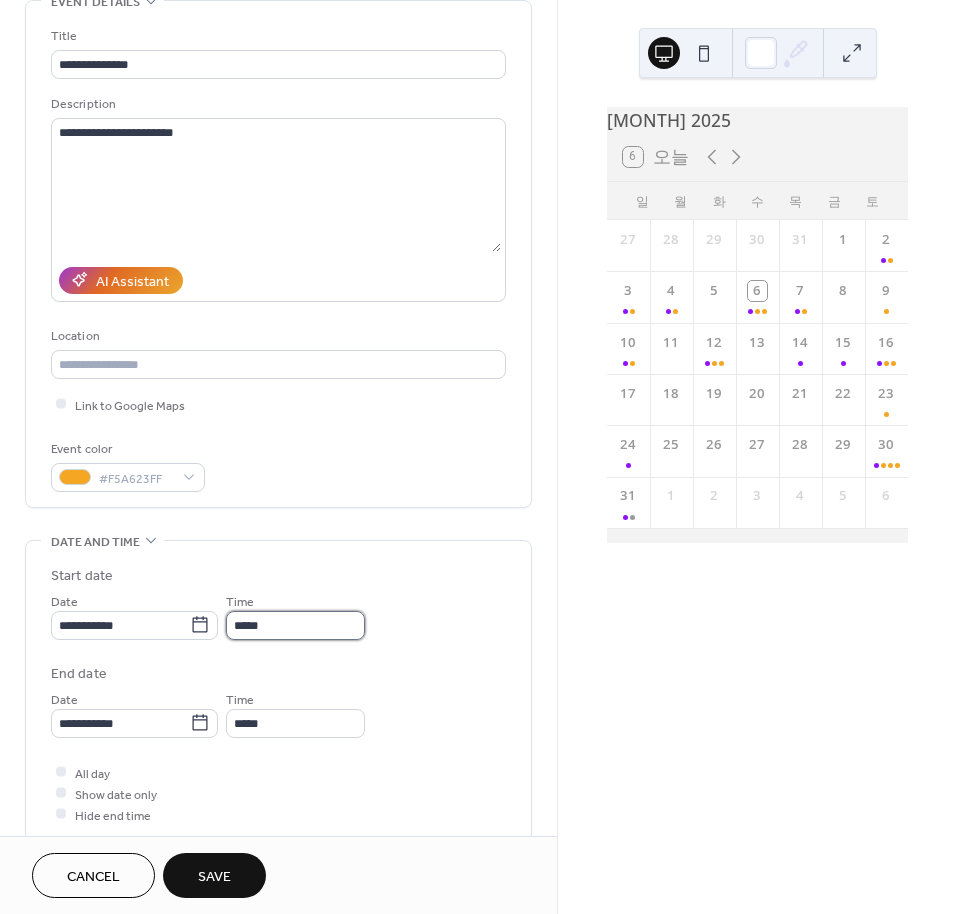 click on "*****" at bounding box center (295, 625) 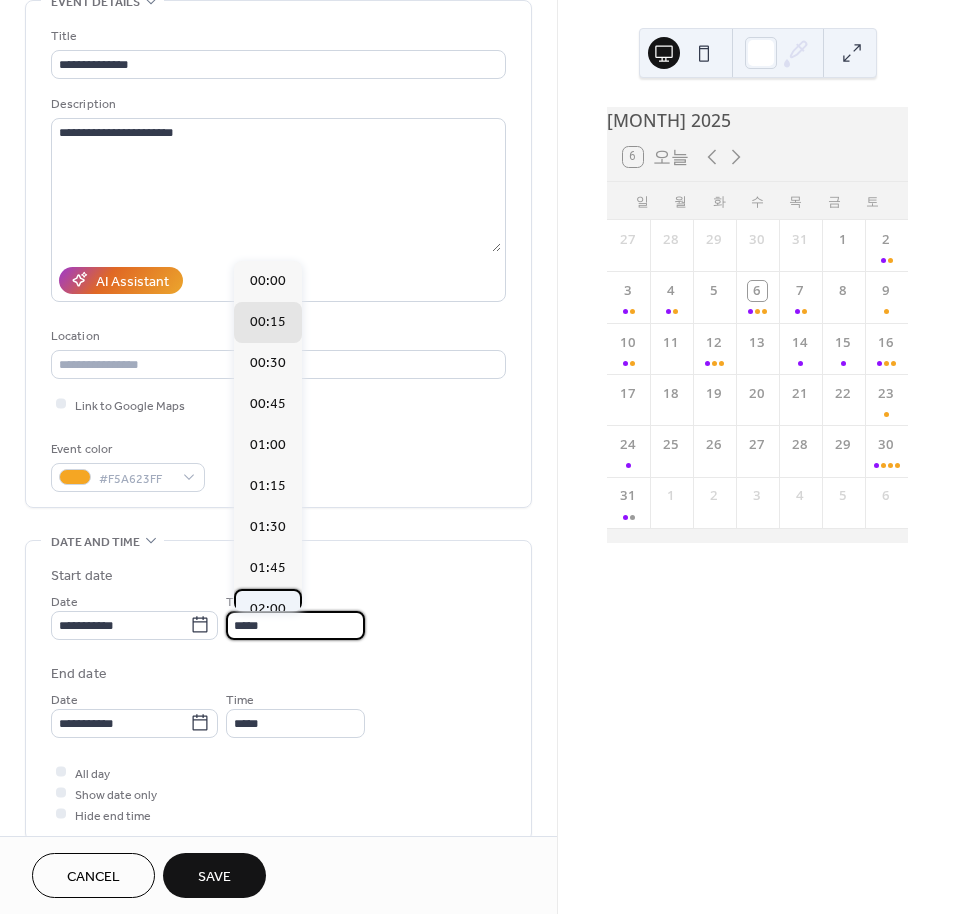click on "02:00" at bounding box center [268, 609] 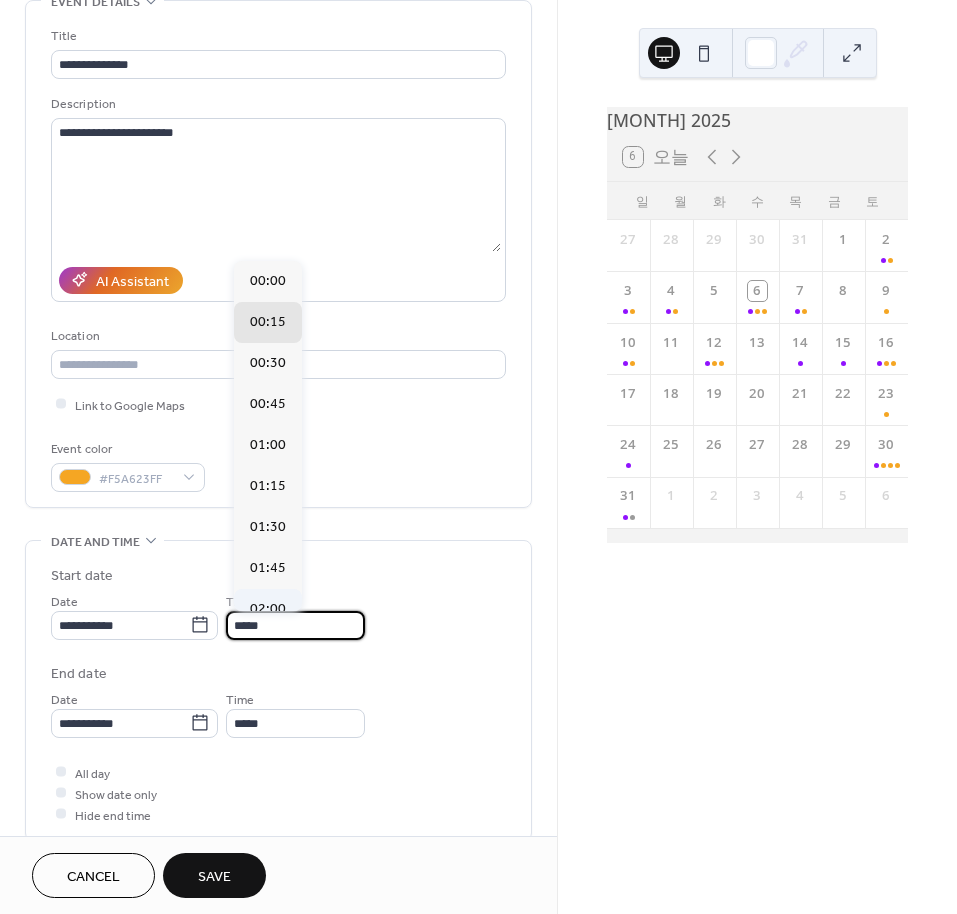 type on "*****" 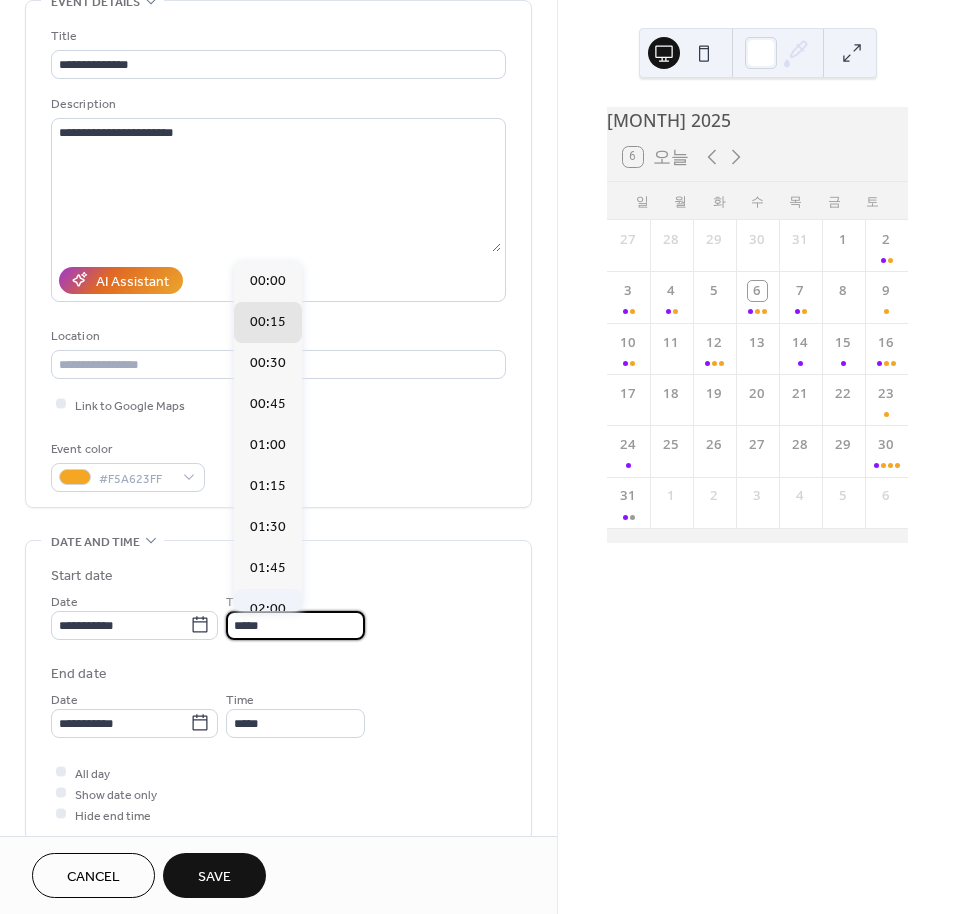 type on "*****" 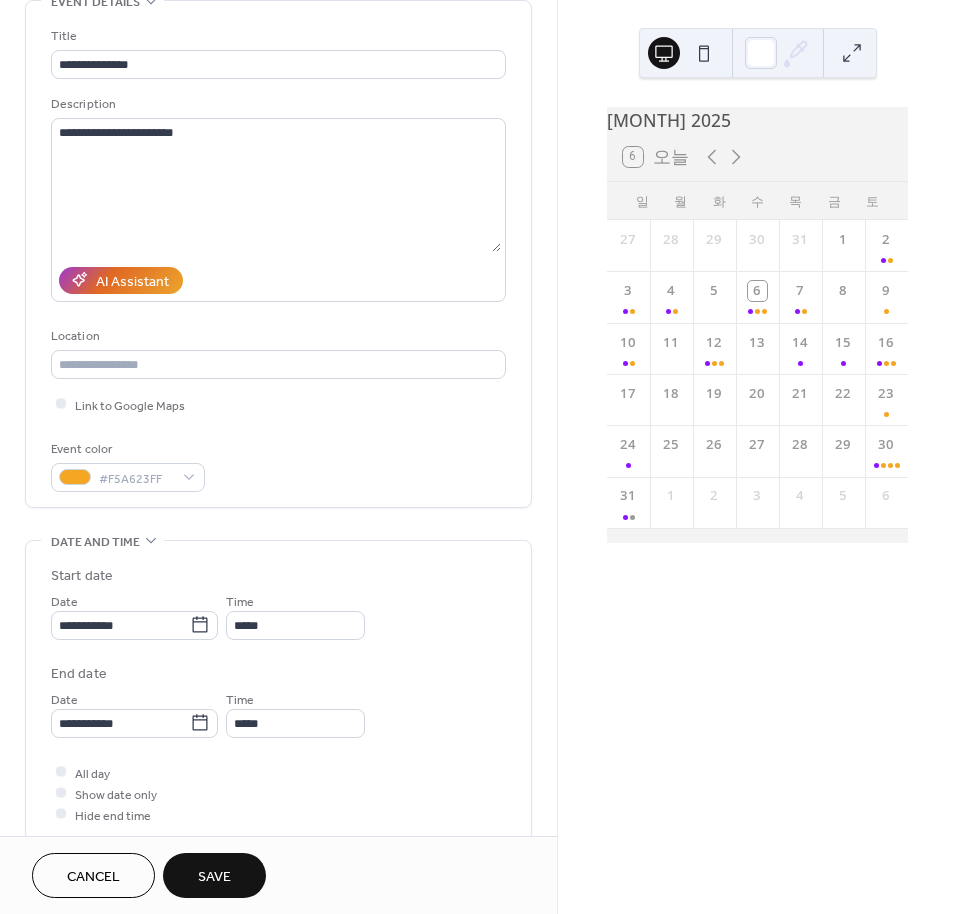 click on "Save" at bounding box center (214, 875) 